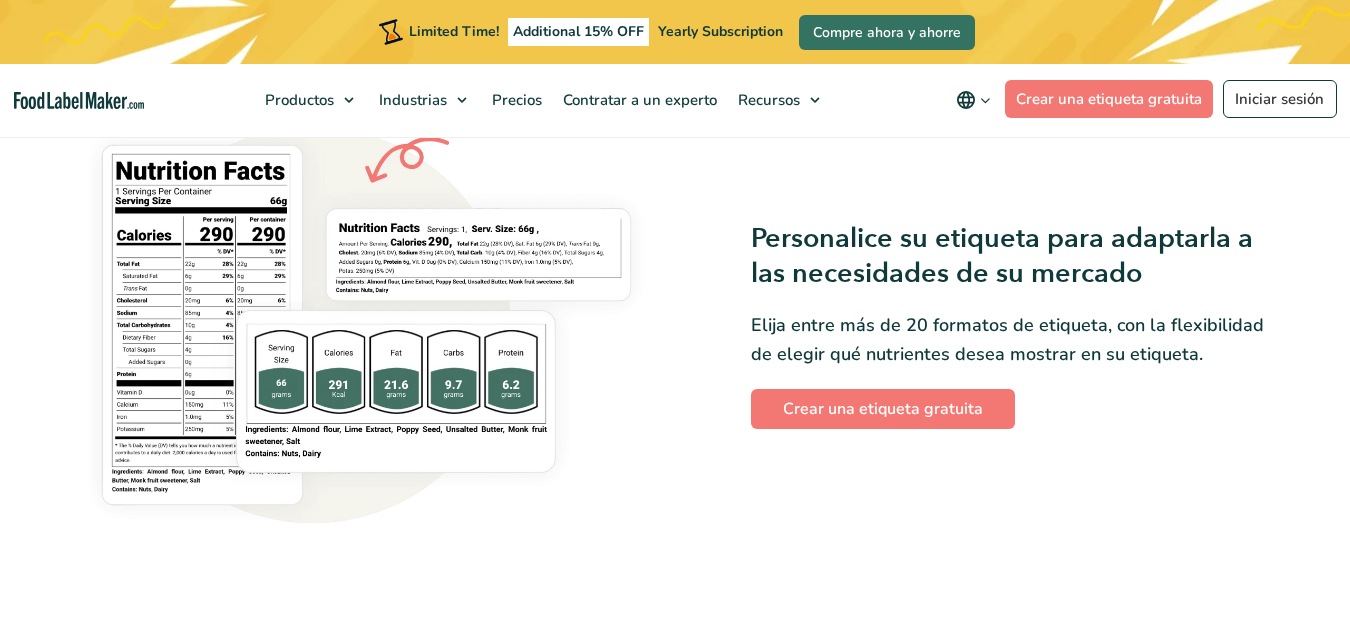 scroll, scrollTop: 1600, scrollLeft: 0, axis: vertical 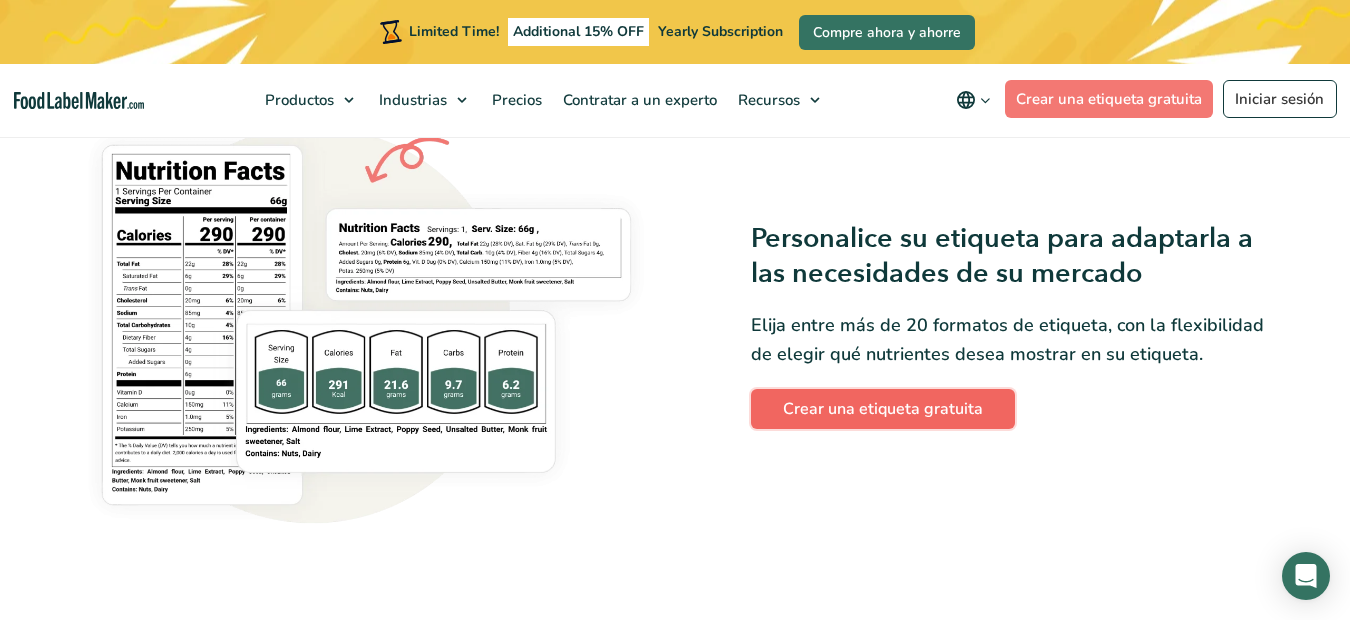 click on "Crear una etiqueta gratuita" at bounding box center [883, 409] 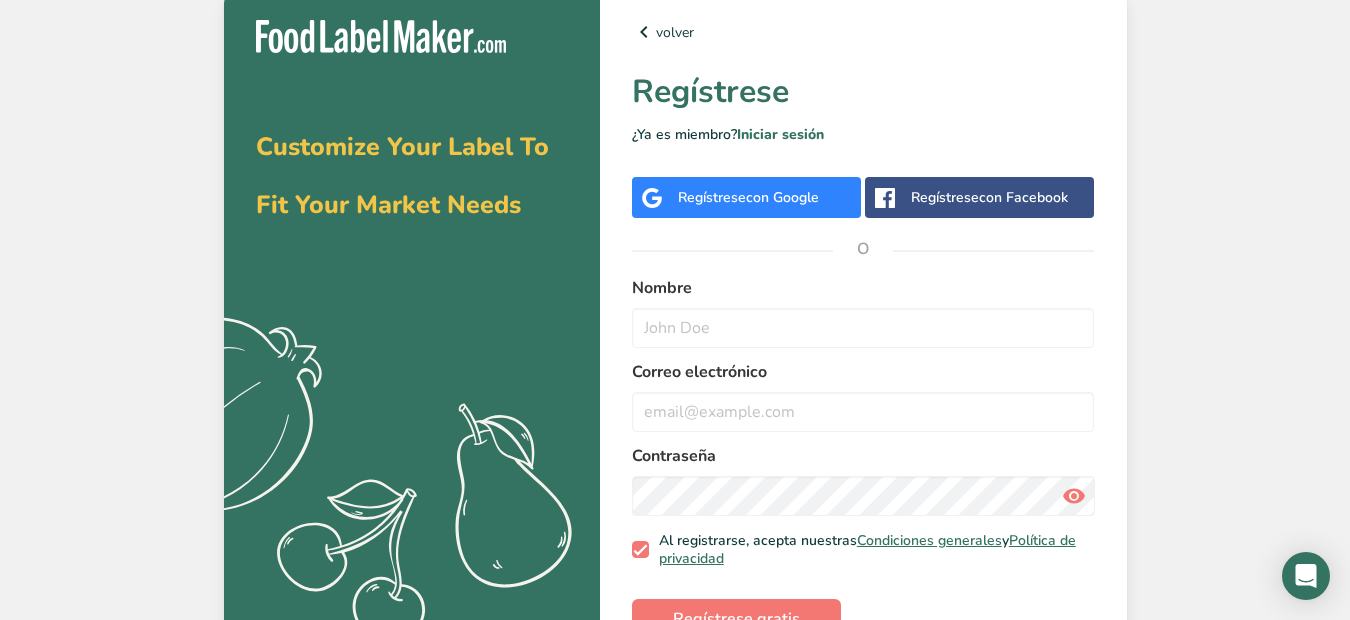 scroll, scrollTop: 0, scrollLeft: 0, axis: both 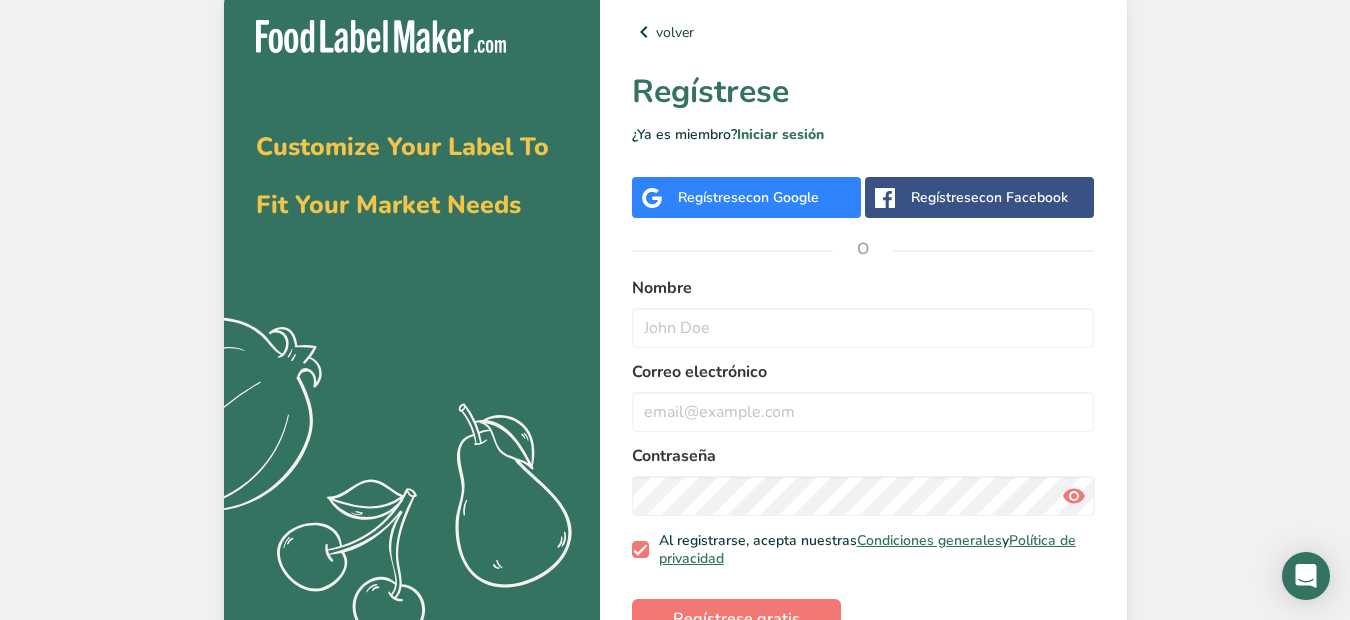 click on "Regístrese  con Google" at bounding box center [748, 197] 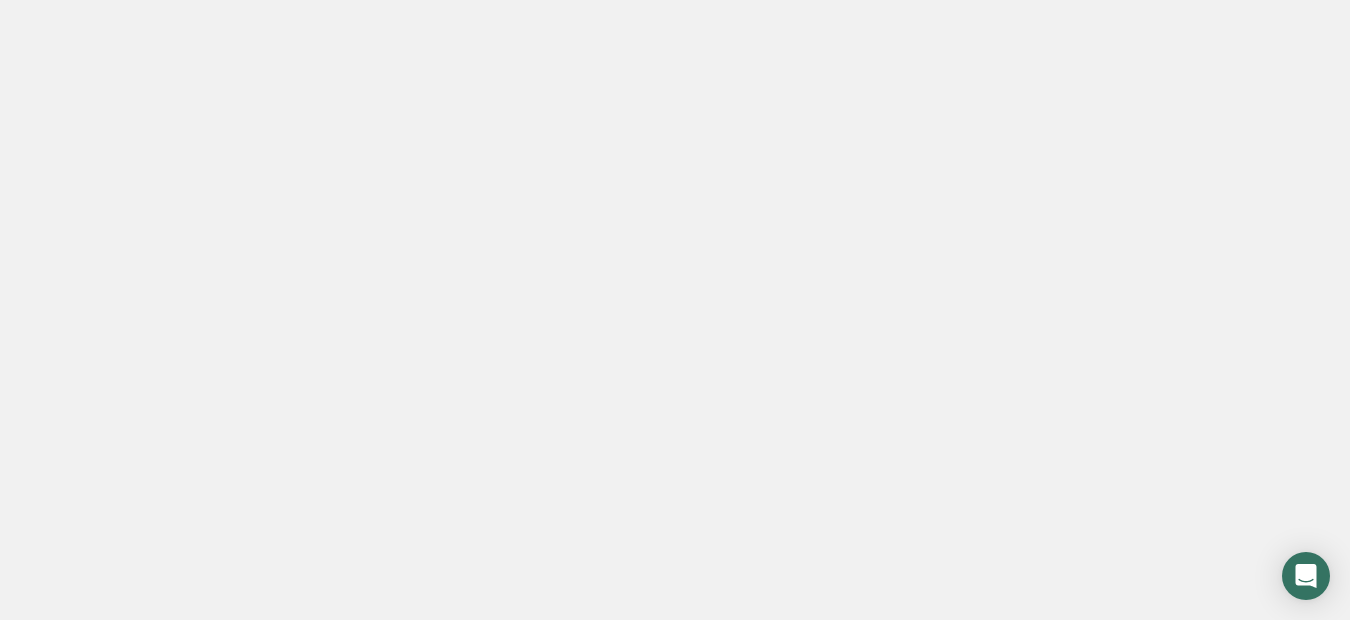 scroll, scrollTop: 0, scrollLeft: 0, axis: both 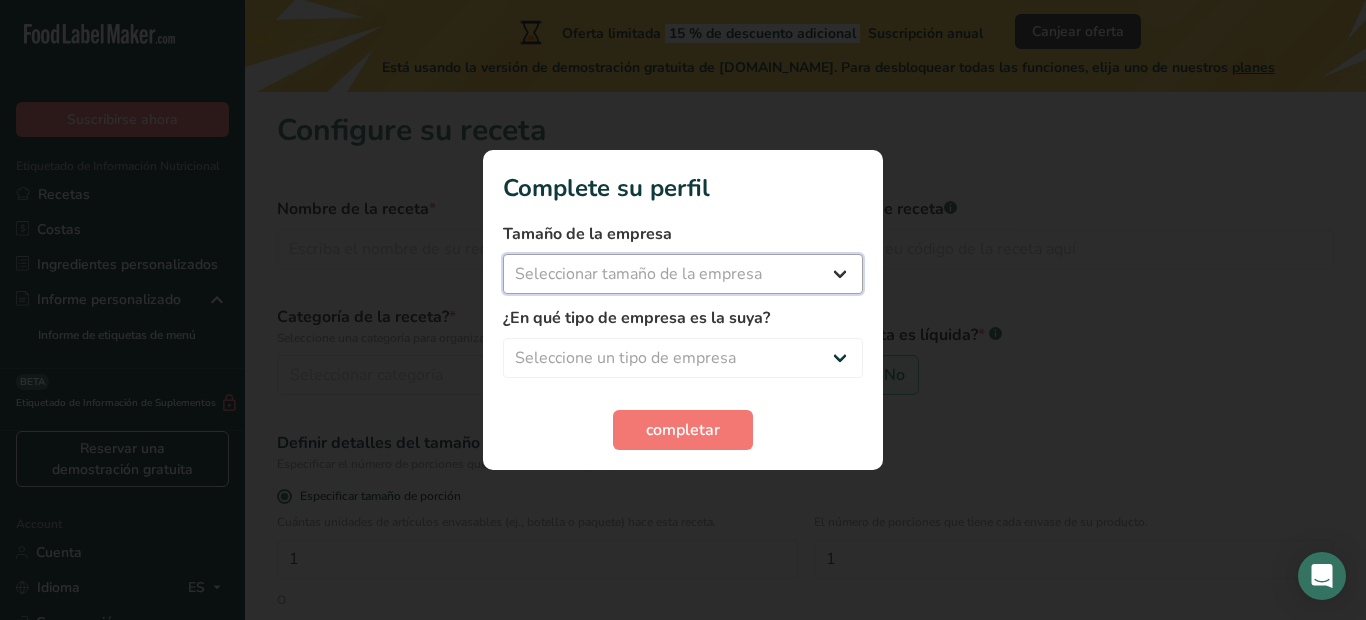 click on "Seleccionar tamaño de la empresa
Menos de 10 empleados
De 10 a 50 empleados
De 51 a 500 empleados
Más de 500 empleados" at bounding box center (683, 274) 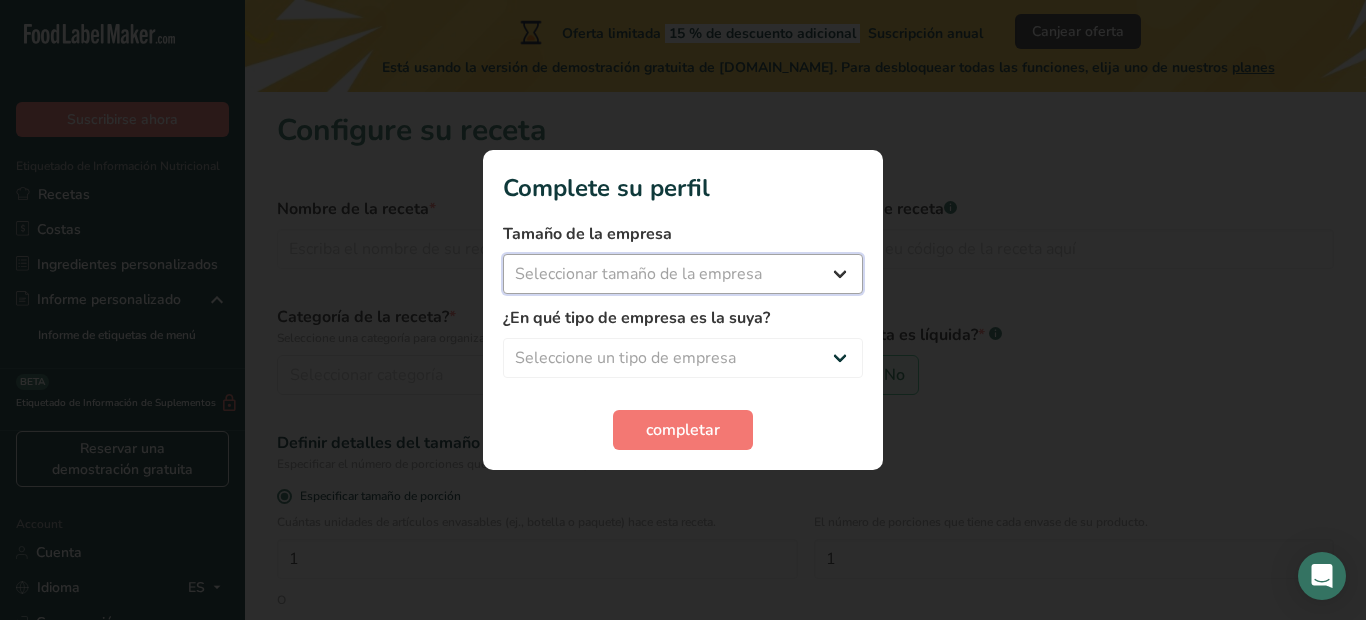 select on "1" 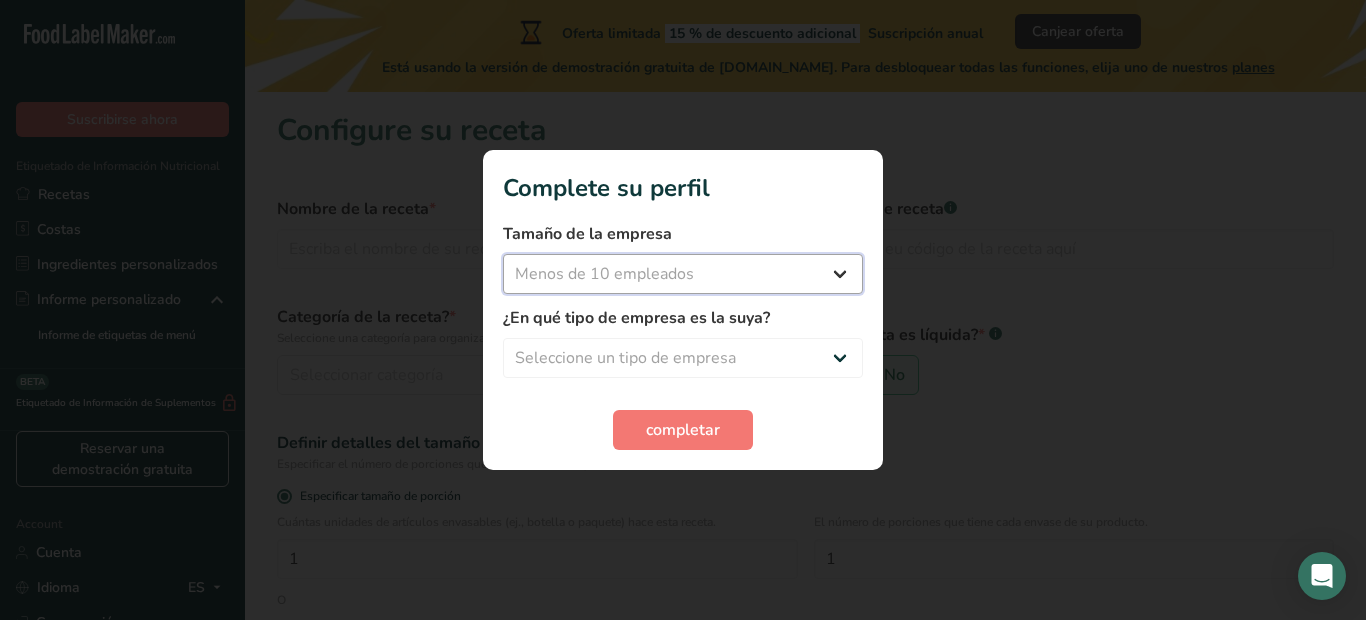 click on "Seleccionar tamaño de la empresa
Menos de 10 empleados
De 10 a 50 empleados
De 51 a 500 empleados
Más de 500 empleados" at bounding box center (683, 274) 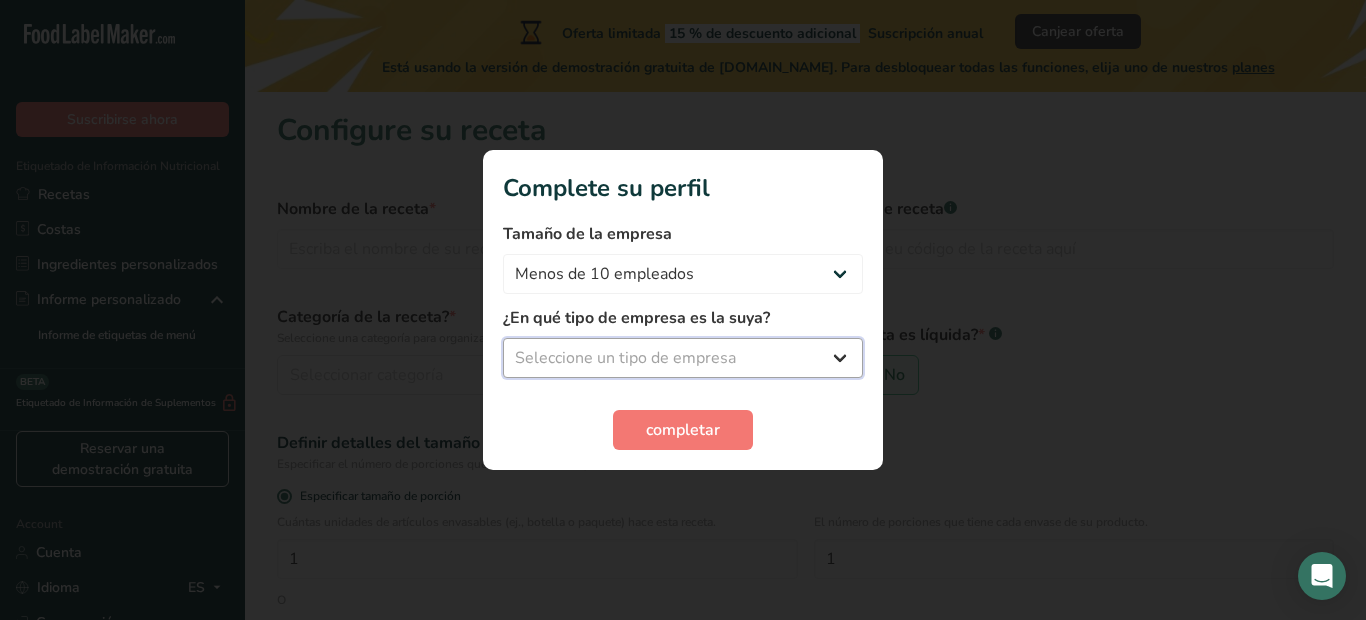 click on "Seleccione un tipo de empresa
Fabricante de alimentos envasados
Restaurante y cafetería
[GEOGRAPHIC_DATA]
Empresa de comidas preparadas y cáterin
Nutricionista
Bloguero gastronómico
Entrenador personal
Otro" at bounding box center (683, 358) 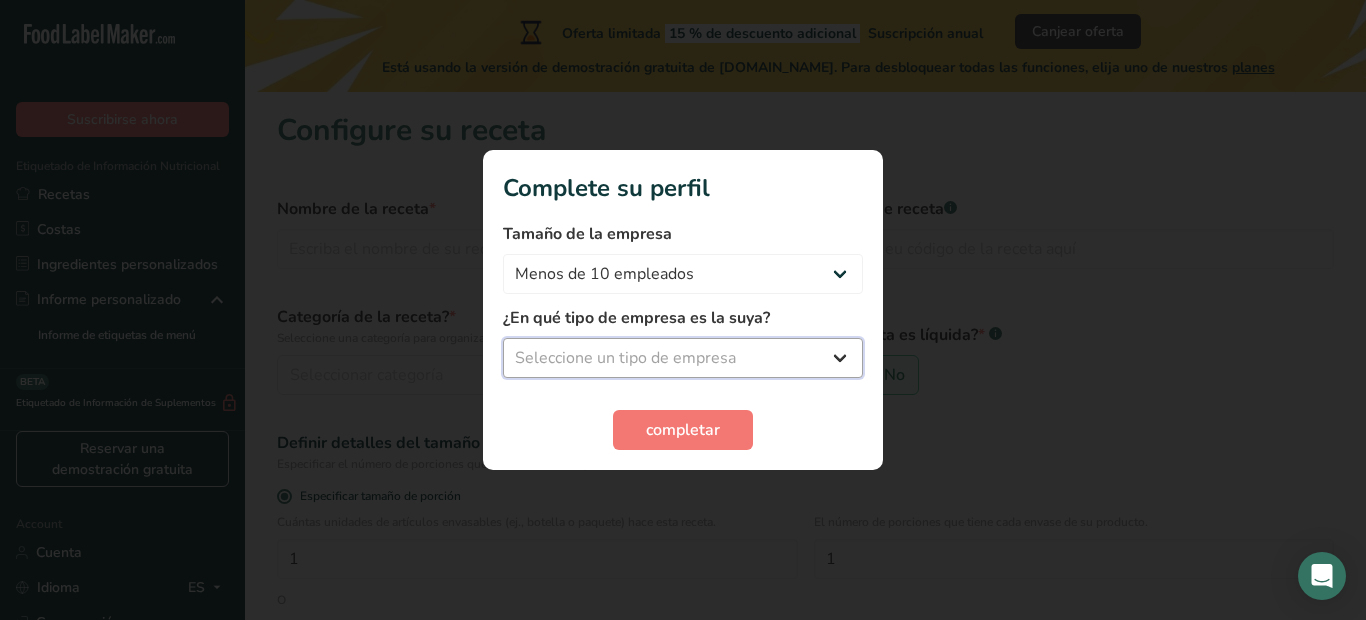 select on "4" 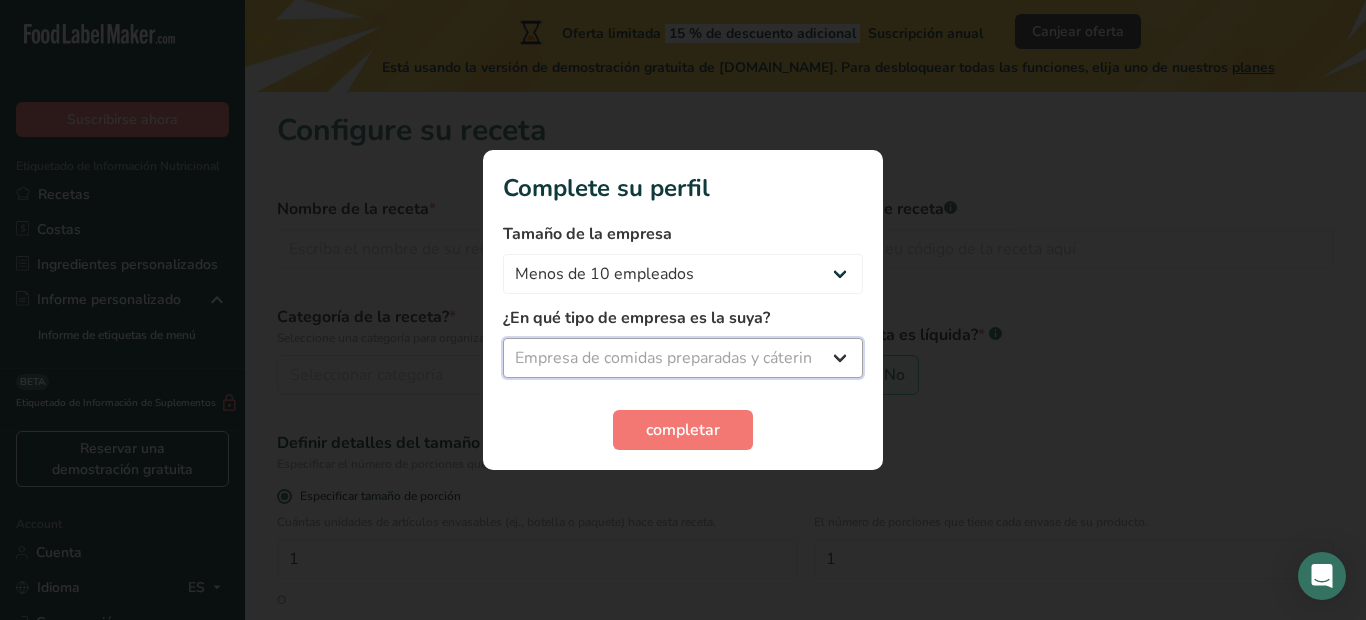 click on "Seleccione un tipo de empresa
Fabricante de alimentos envasados
Restaurante y cafetería
[GEOGRAPHIC_DATA]
Empresa de comidas preparadas y cáterin
Nutricionista
Bloguero gastronómico
Entrenador personal
Otro" at bounding box center (683, 358) 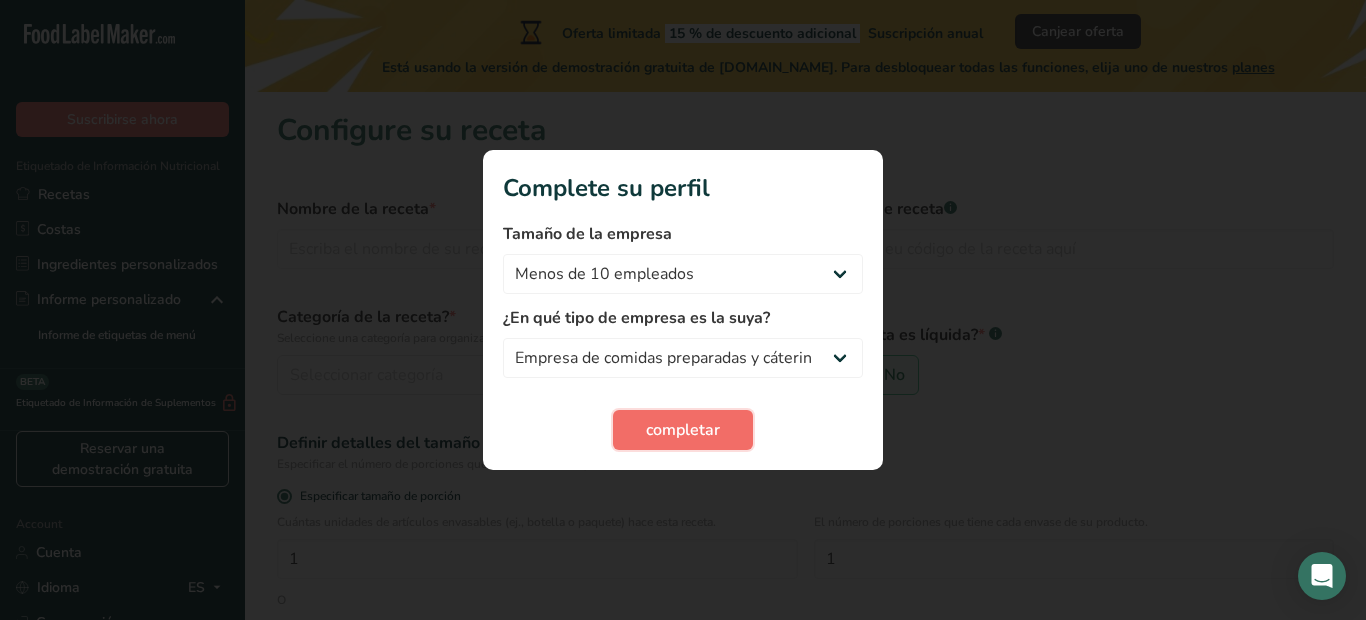 click on "completar" at bounding box center [683, 430] 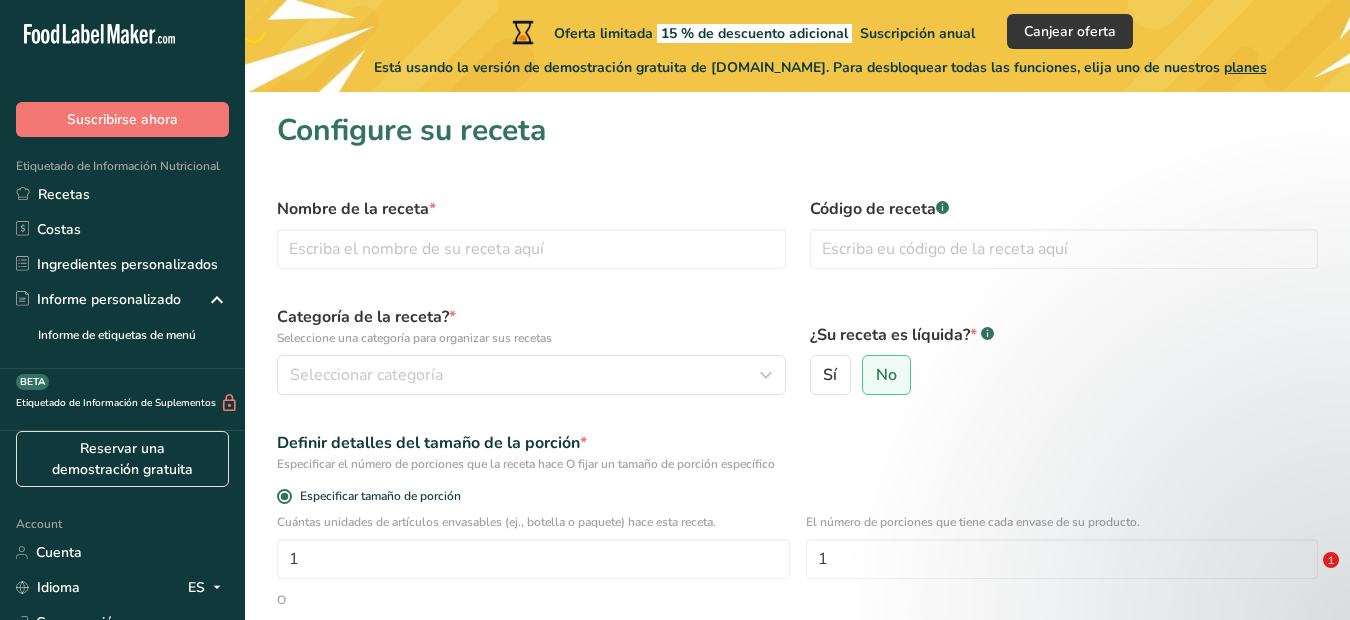 scroll, scrollTop: 291, scrollLeft: 0, axis: vertical 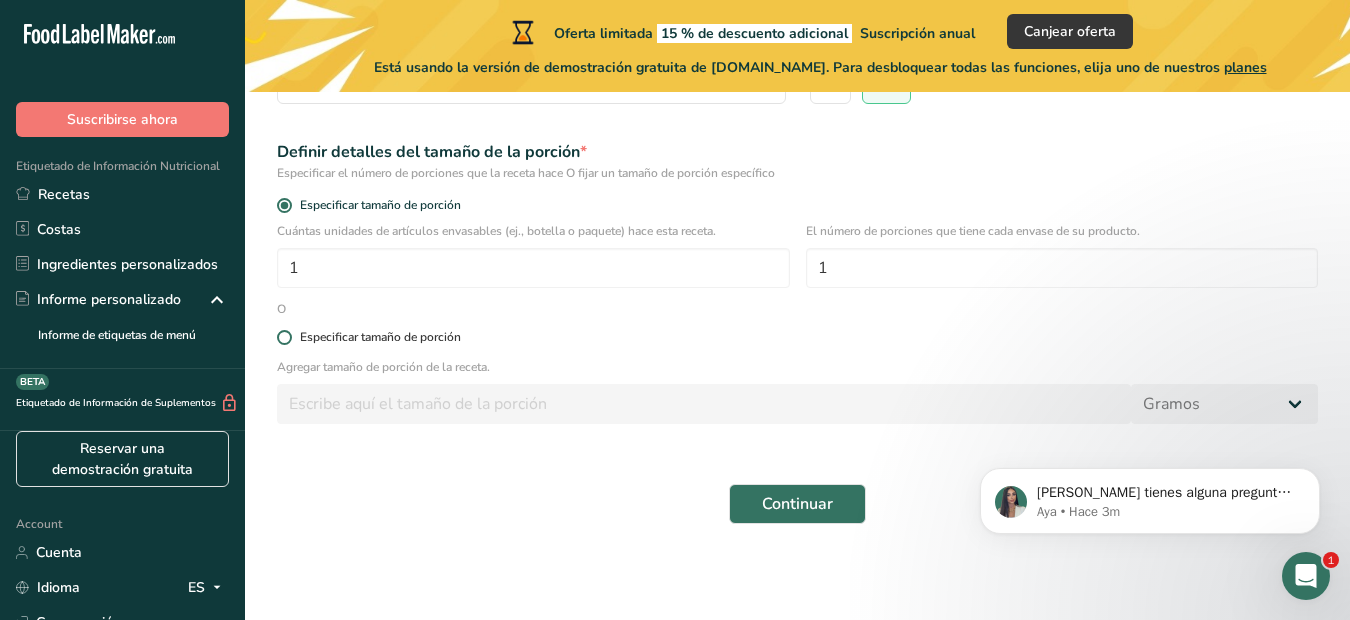click at bounding box center (284, 337) 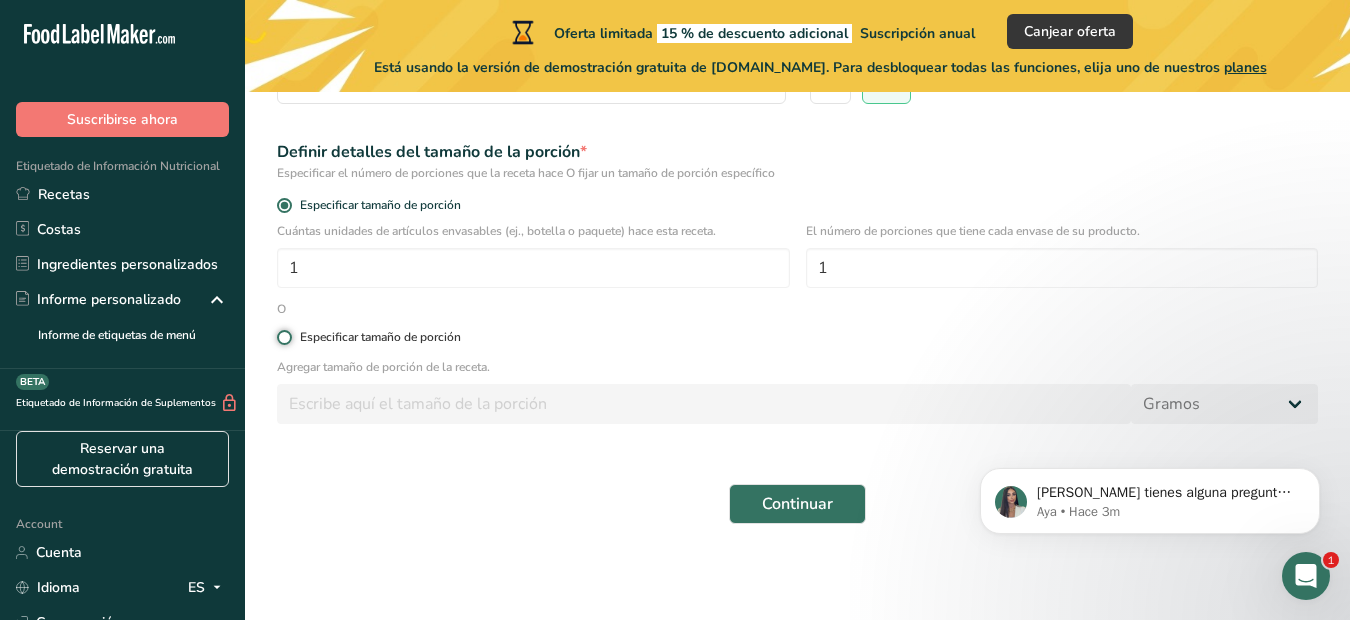 click on "Especificar tamaño de porción" at bounding box center [283, 337] 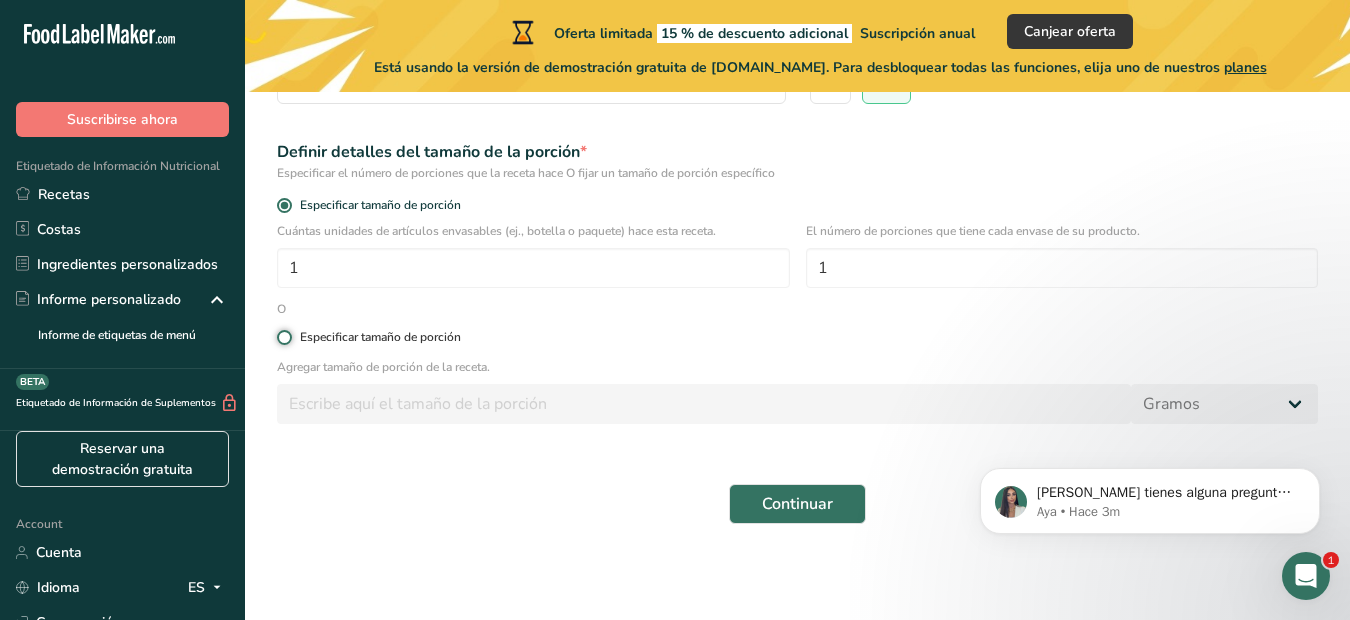 radio on "true" 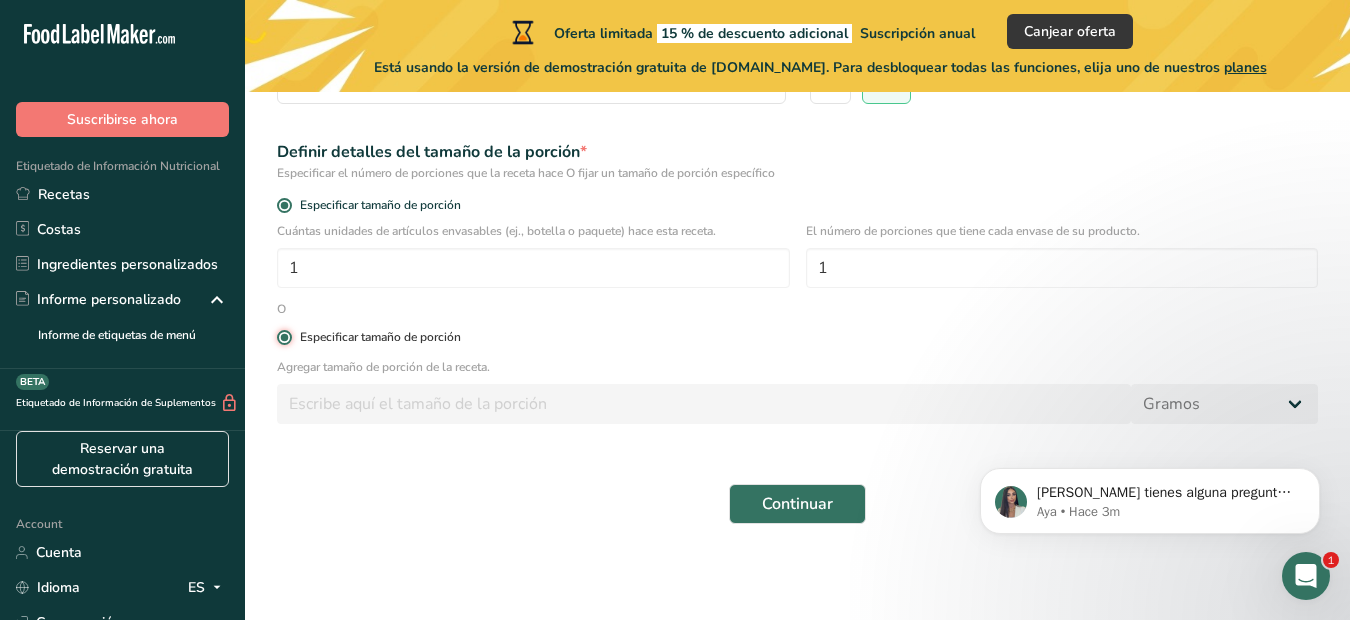 radio on "false" 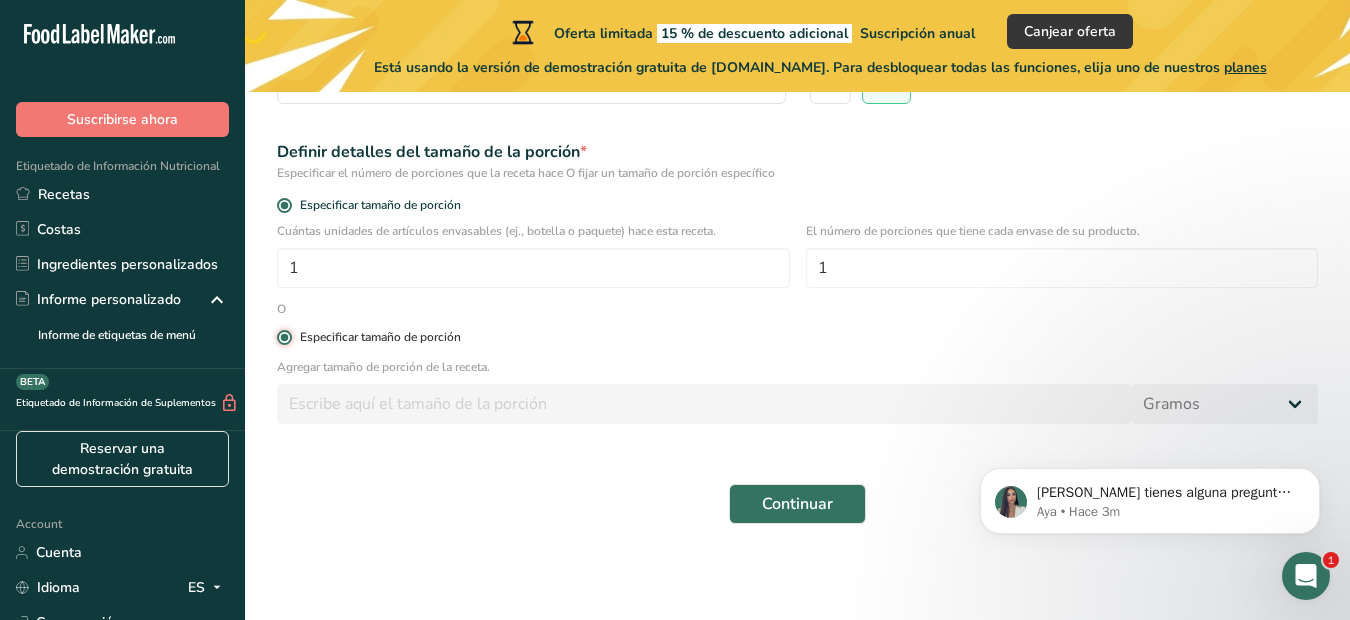 type 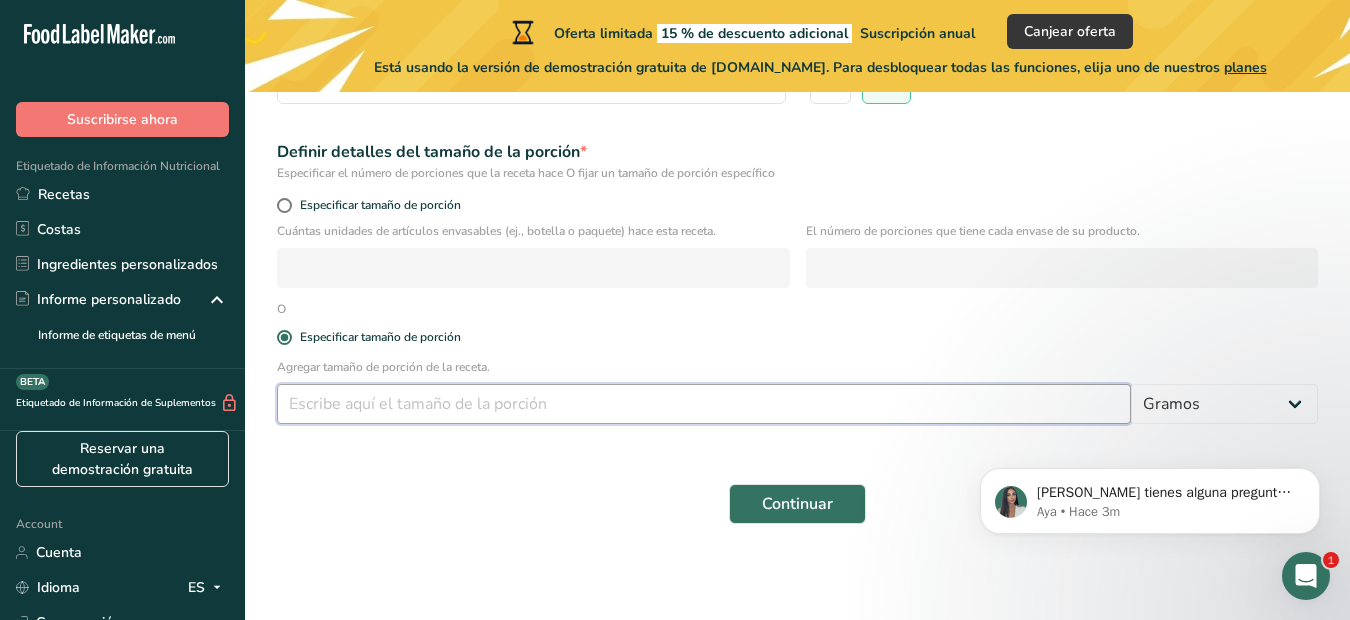 click at bounding box center [704, 404] 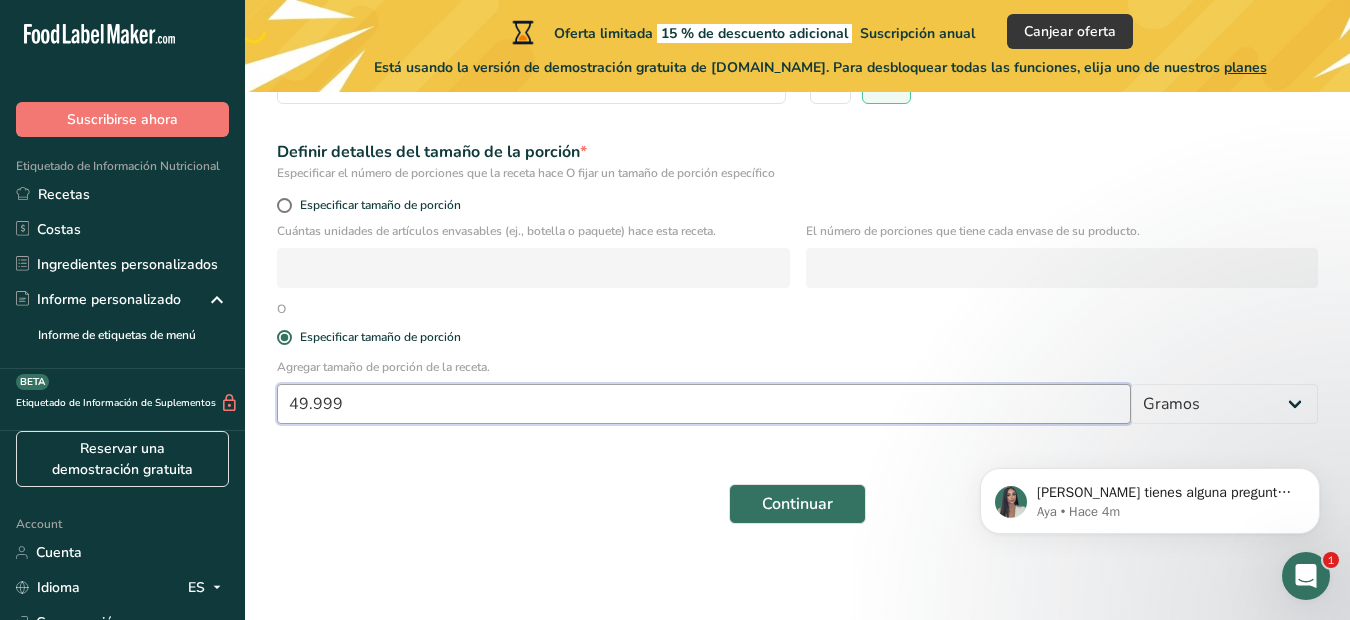 scroll, scrollTop: 91, scrollLeft: 0, axis: vertical 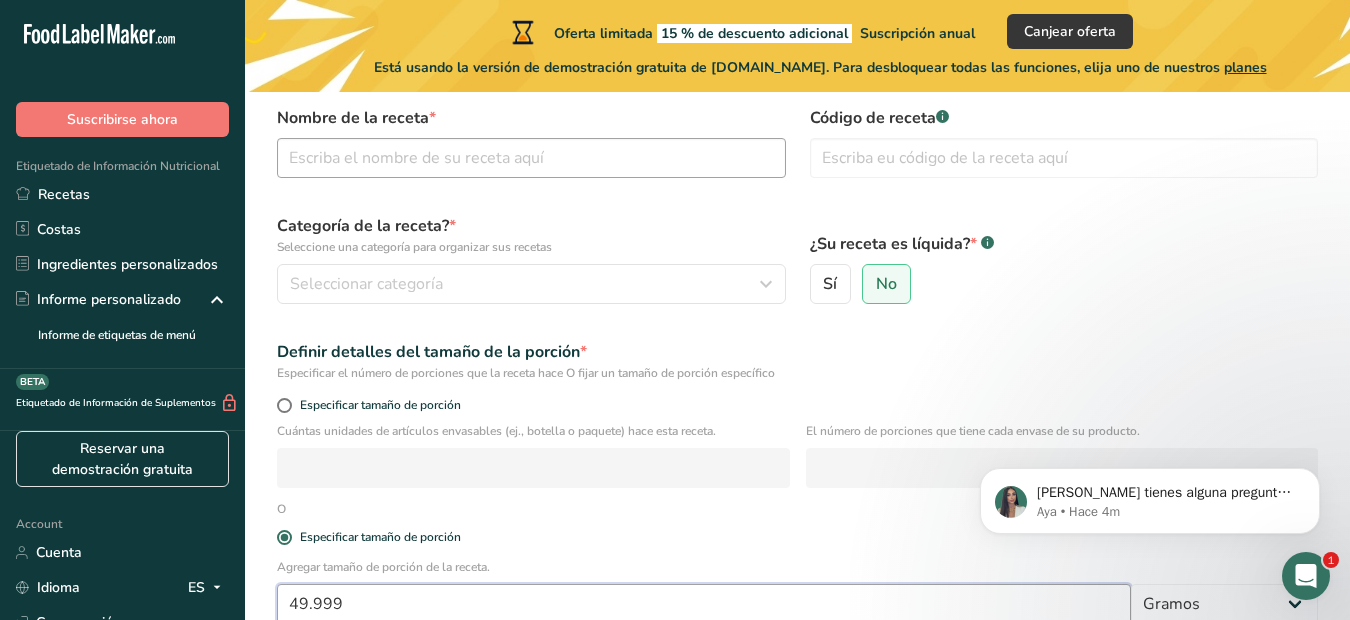 type on "49.999" 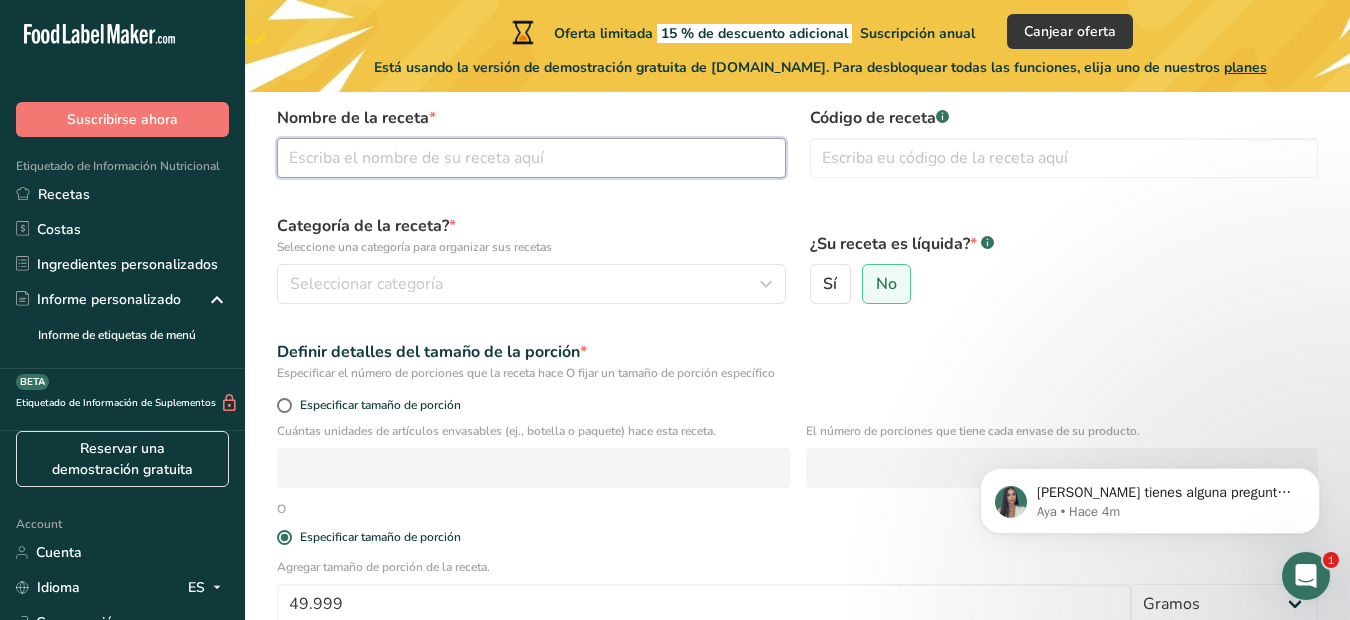 click at bounding box center (531, 158) 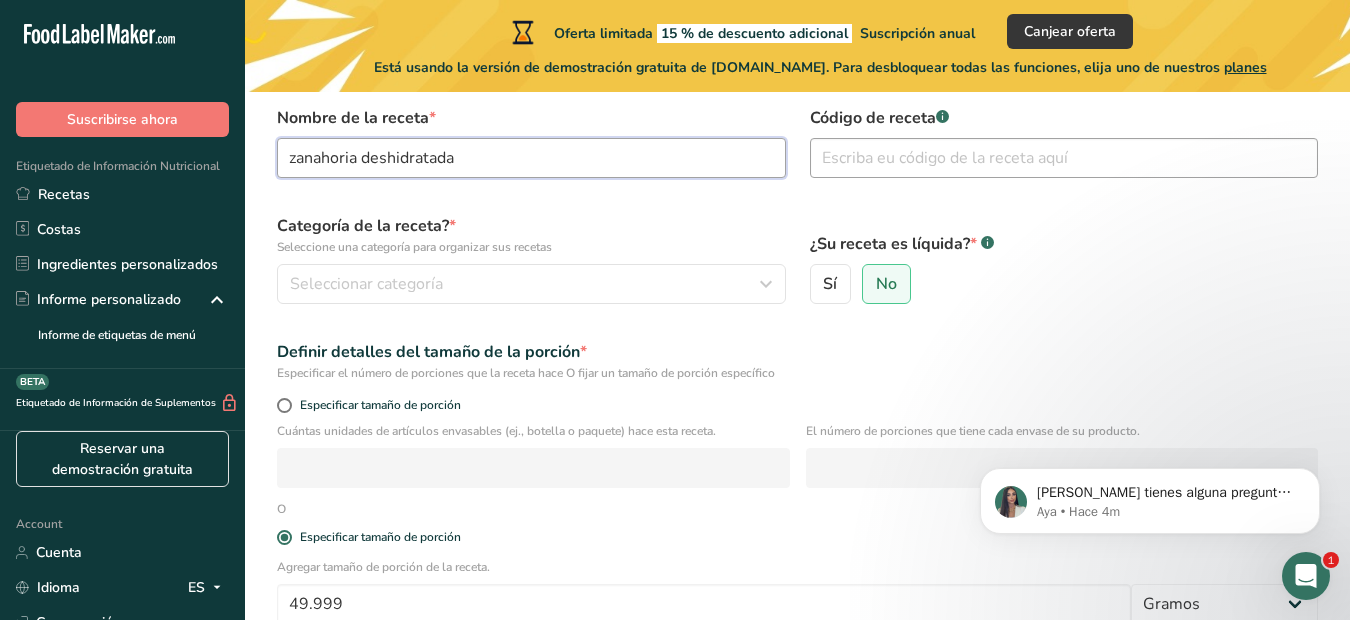 type on "zanahoria deshidratada" 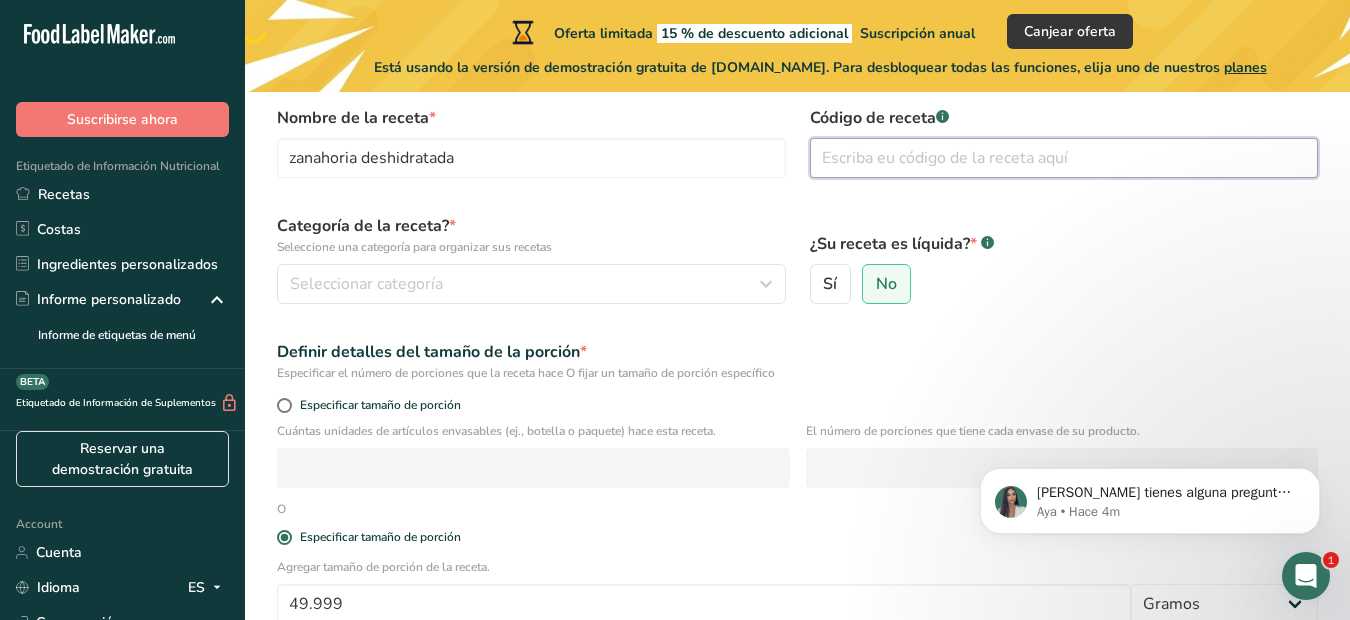 click at bounding box center [1064, 158] 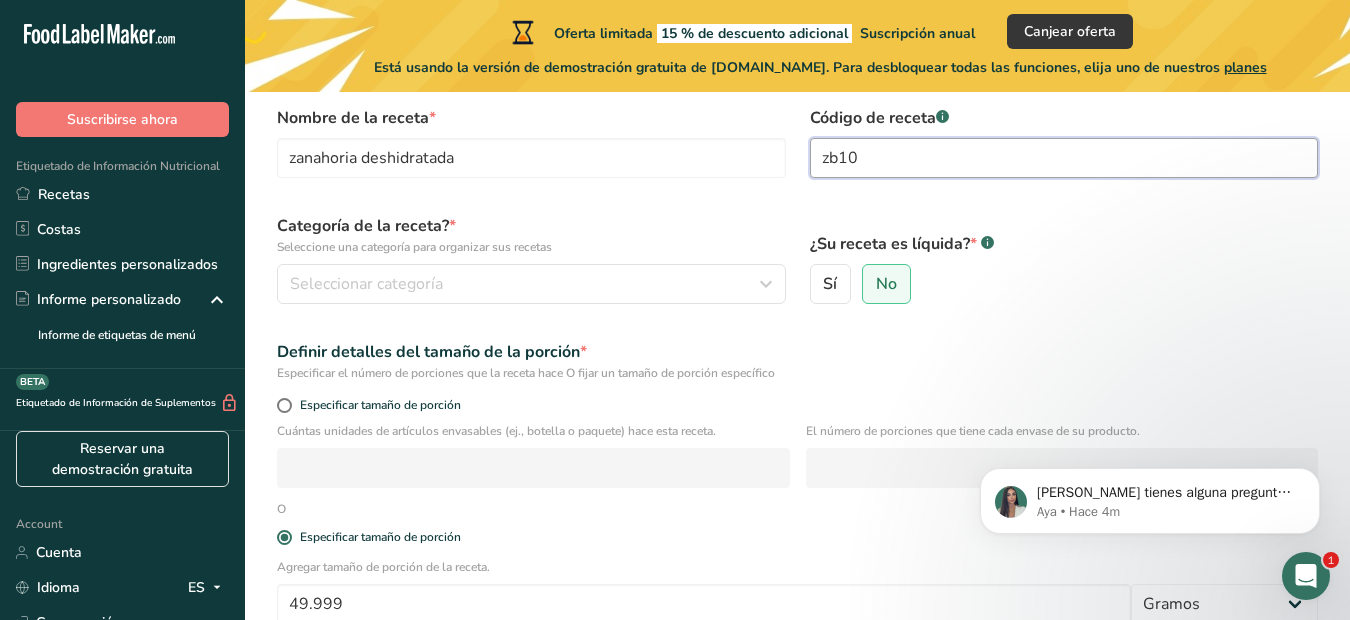 scroll, scrollTop: 191, scrollLeft: 0, axis: vertical 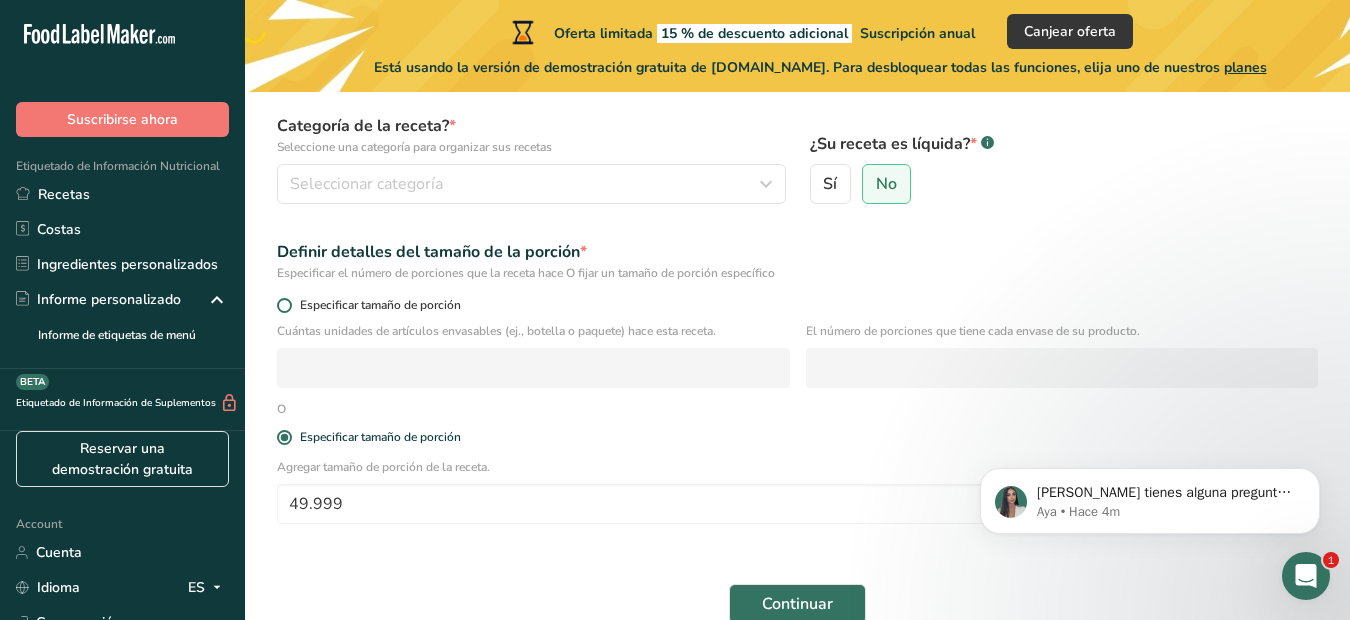 type on "zb10" 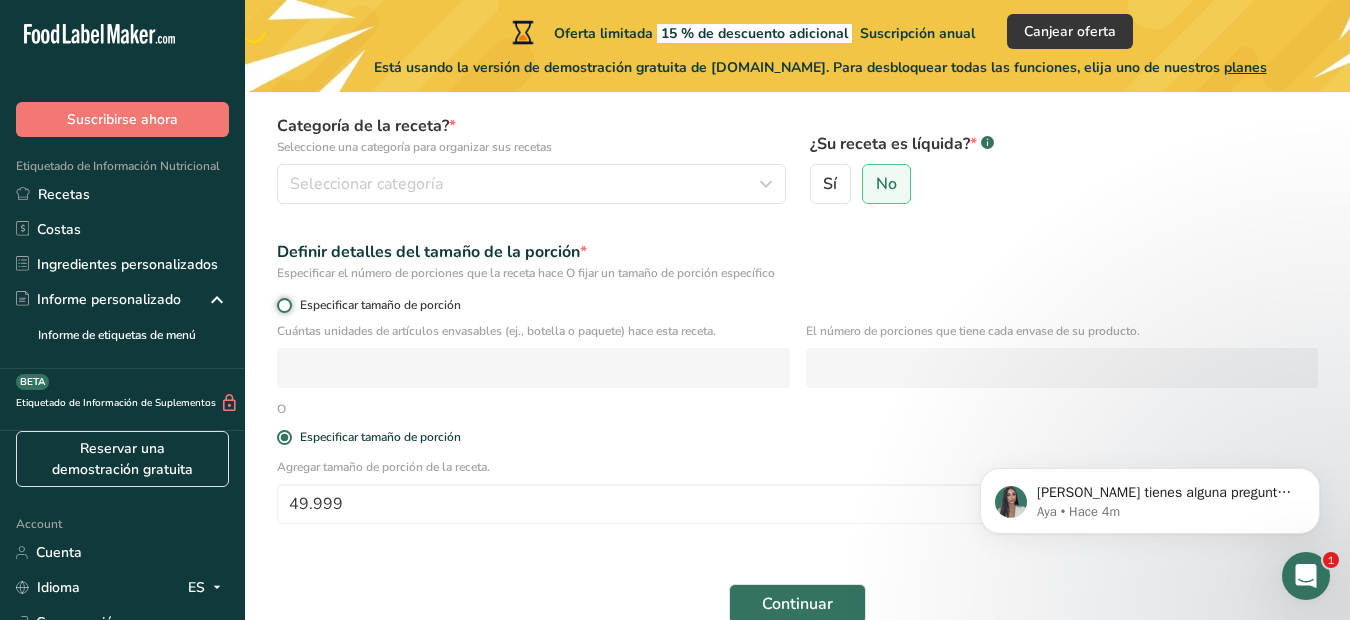 click on "Especificar tamaño de porción" at bounding box center [283, 305] 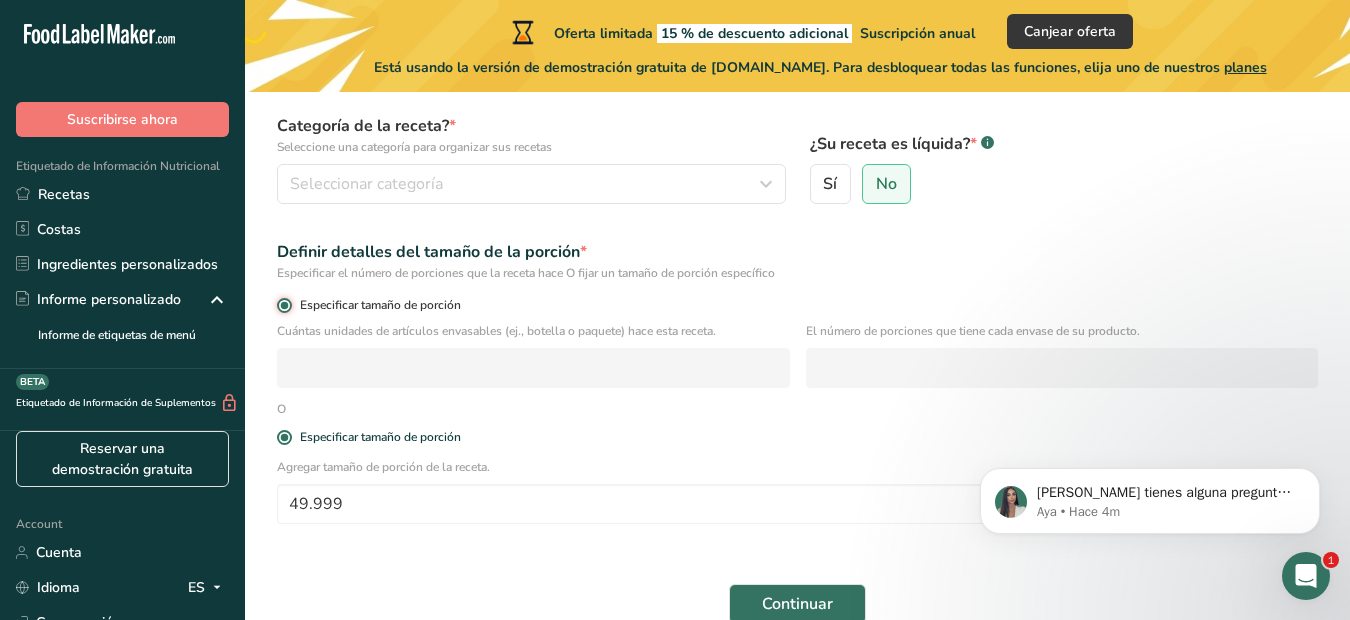 radio on "false" 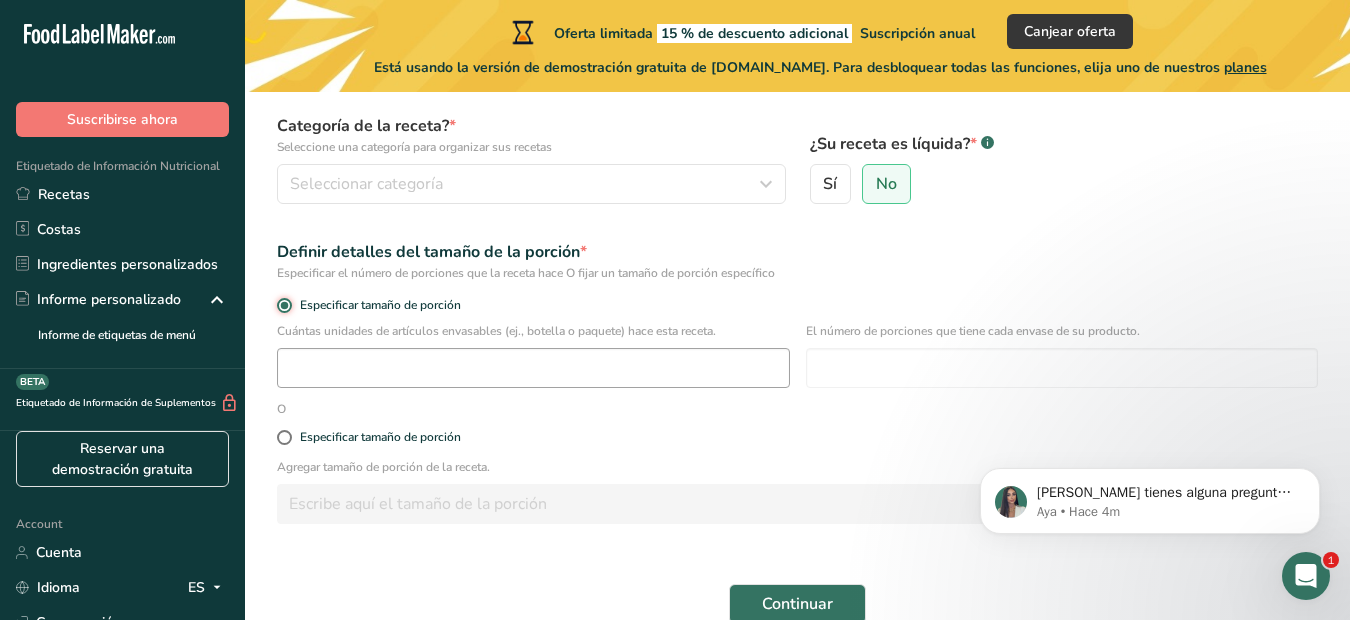 scroll, scrollTop: 291, scrollLeft: 0, axis: vertical 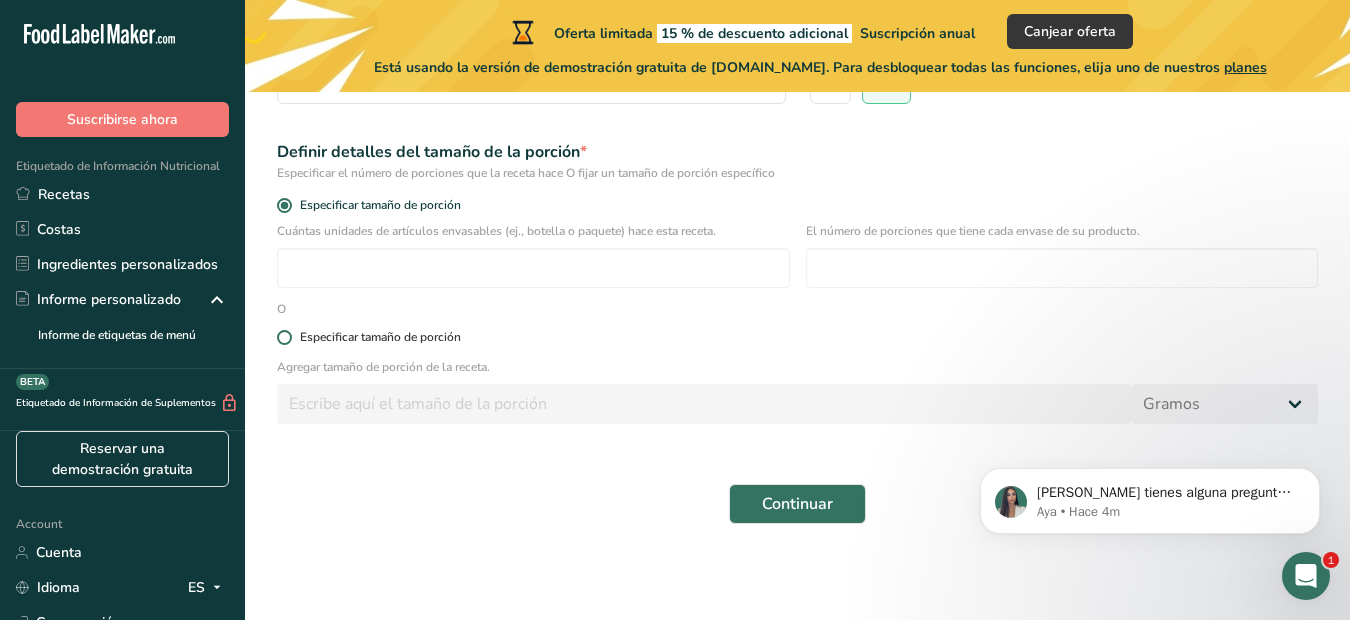 click at bounding box center (284, 337) 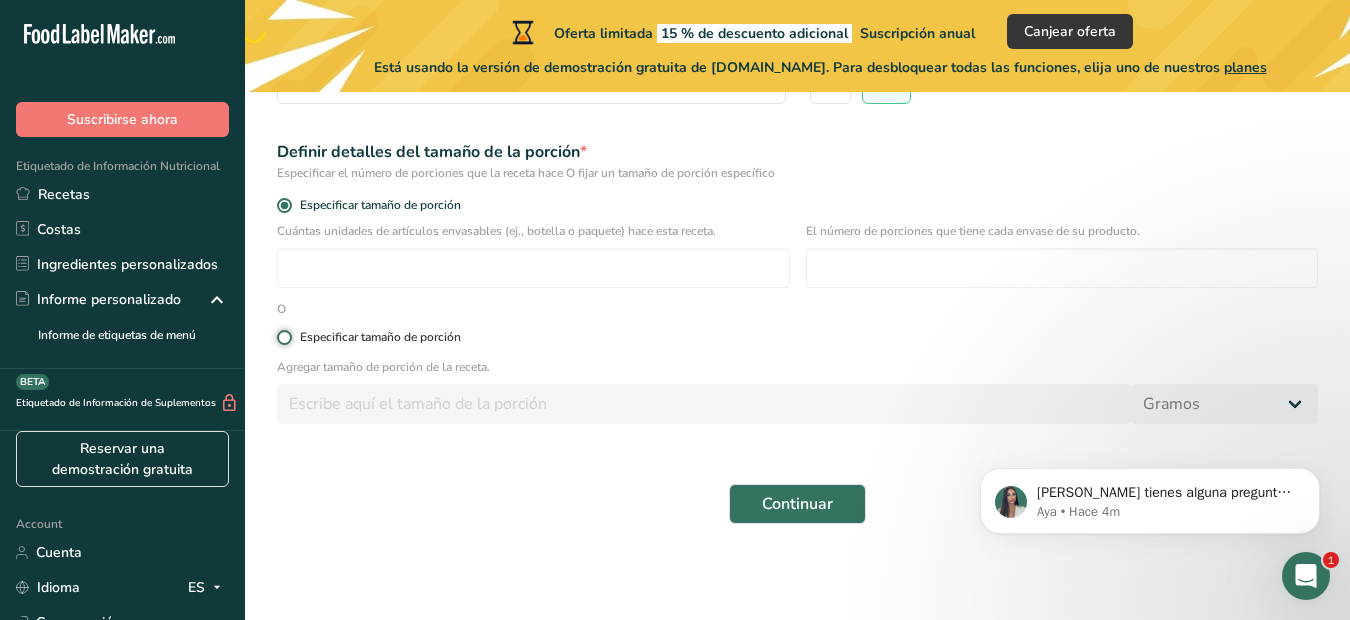 click on "Especificar tamaño de porción" at bounding box center [283, 337] 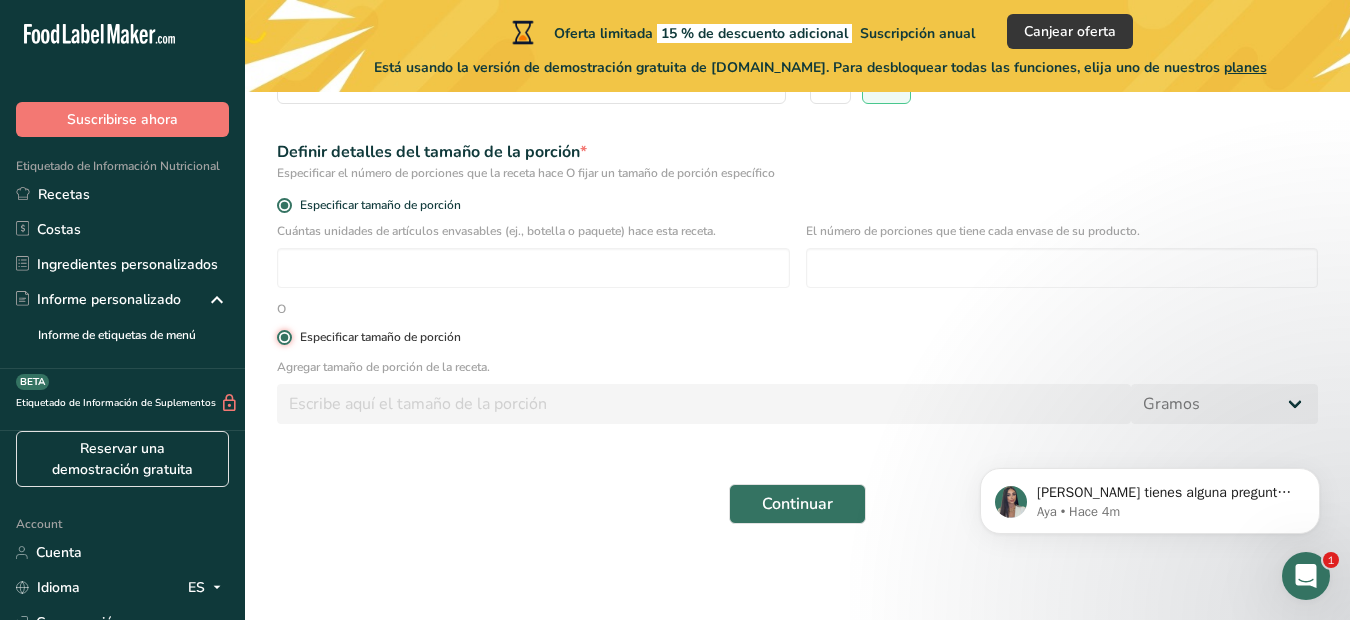 radio on "false" 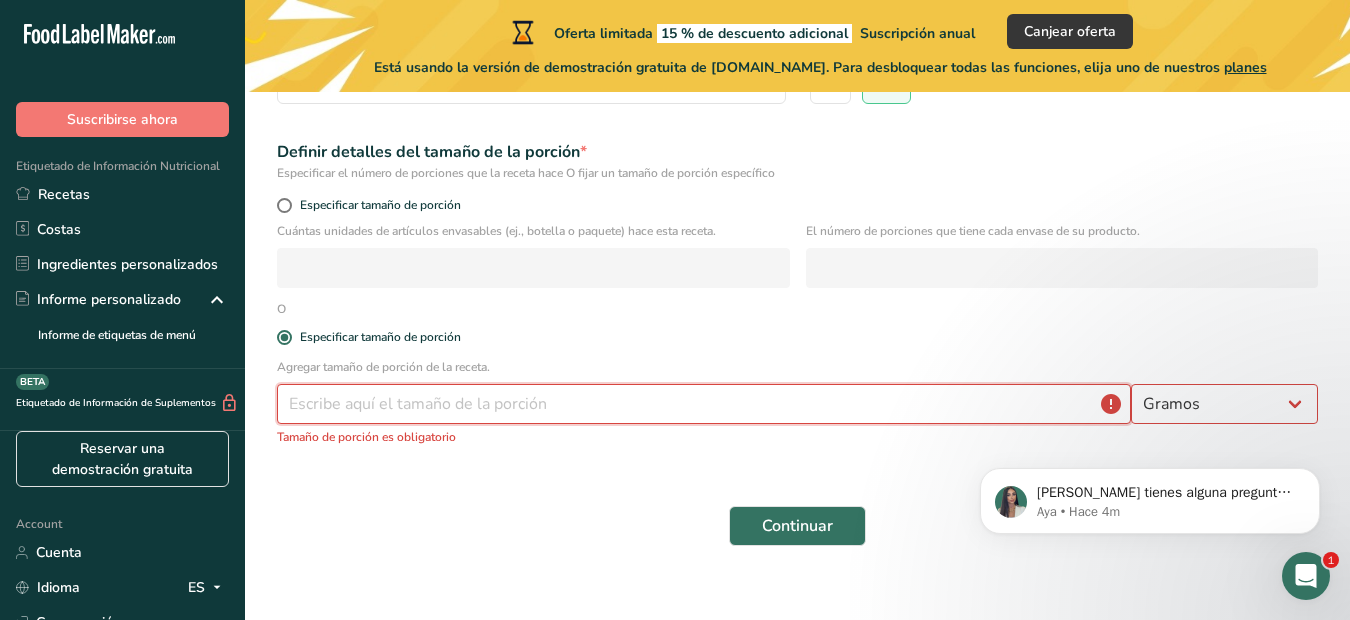 click at bounding box center (704, 404) 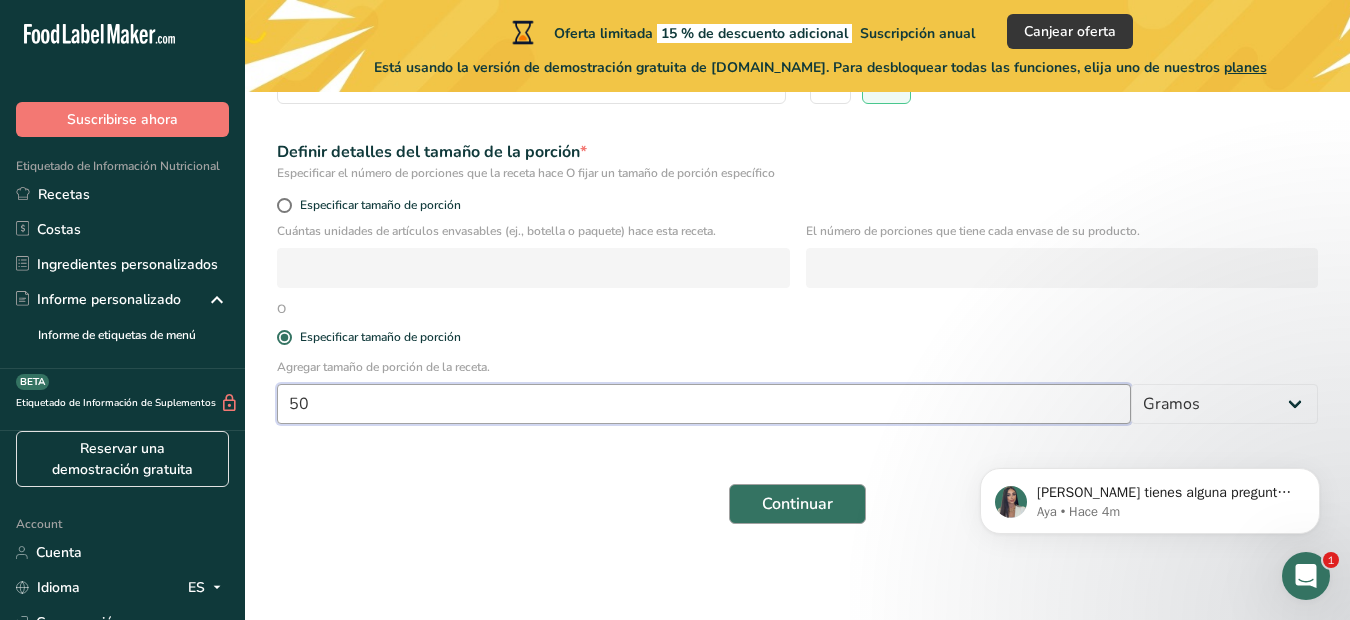 type on "50" 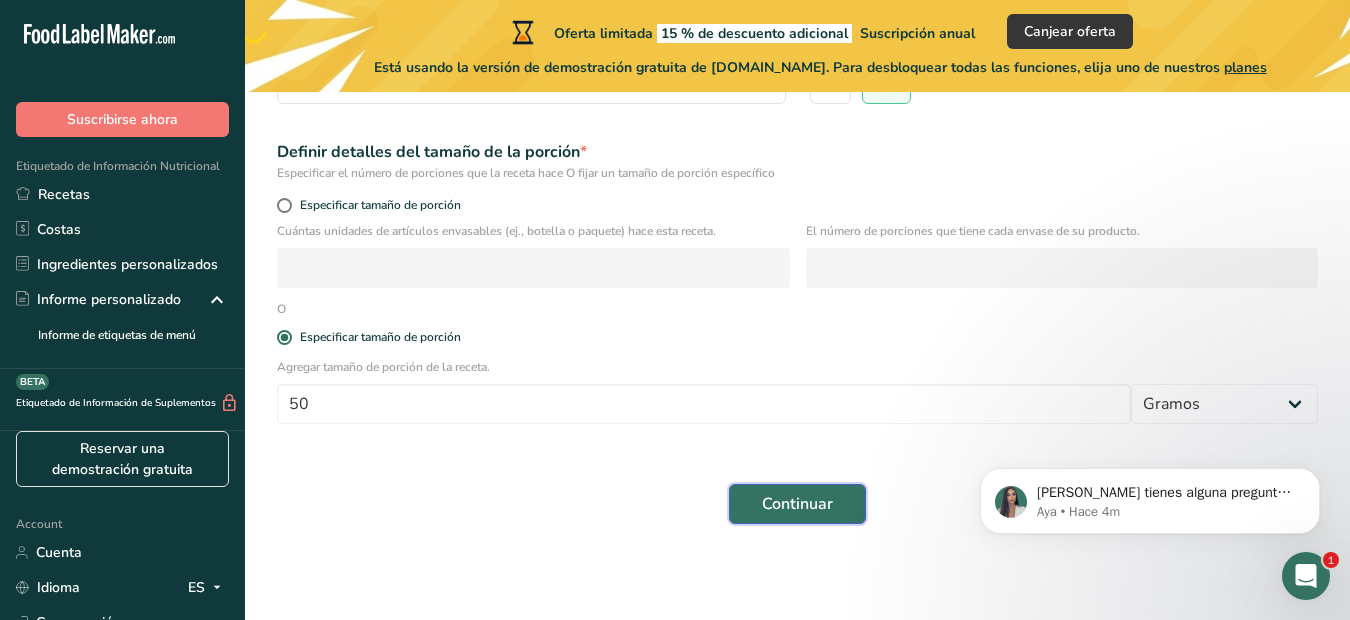 click on "Continuar" at bounding box center (797, 504) 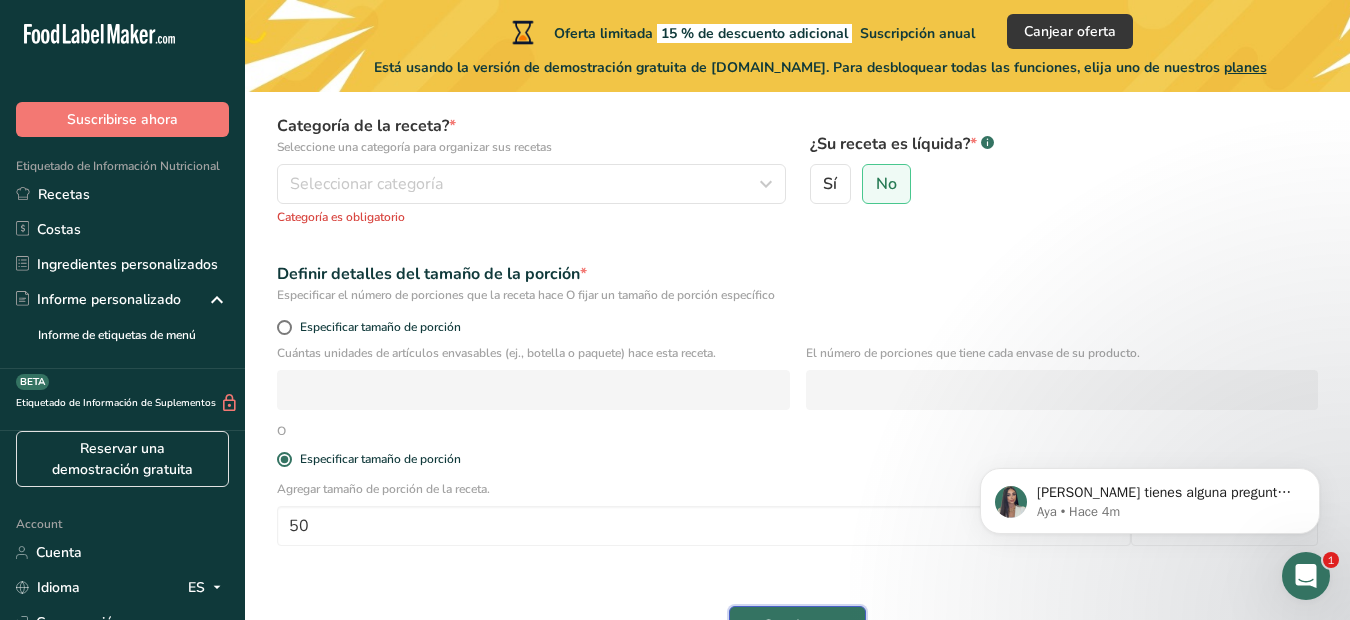 scroll, scrollTop: 91, scrollLeft: 0, axis: vertical 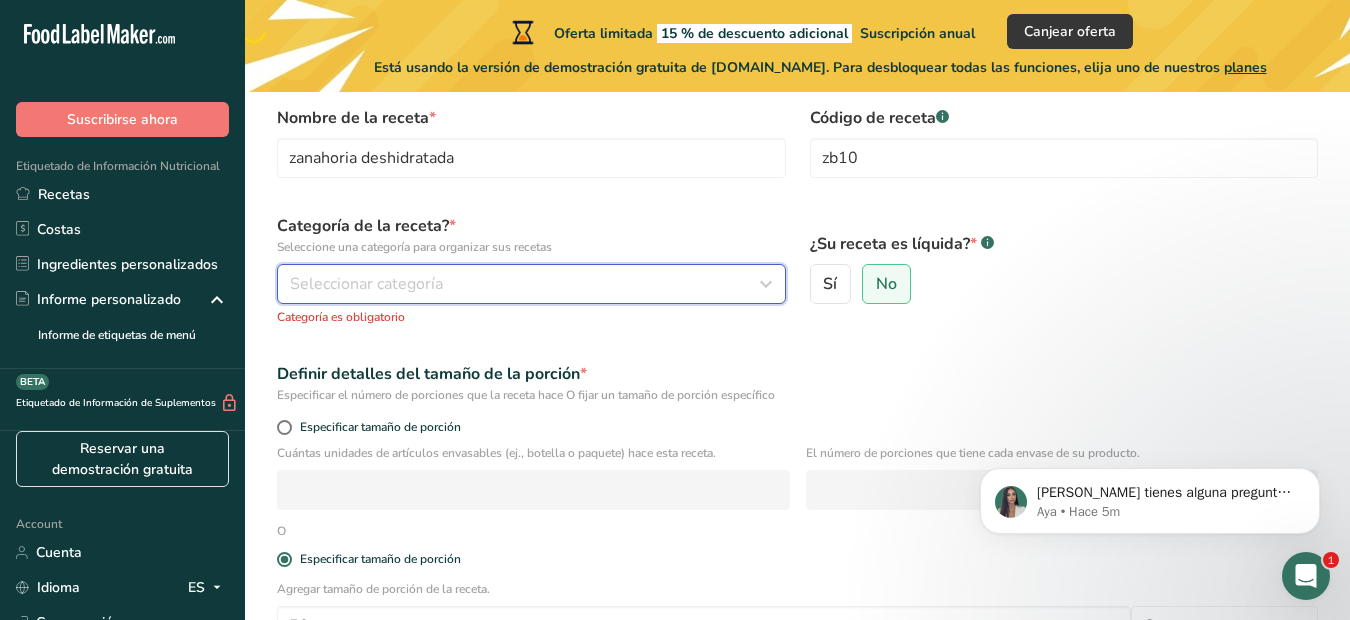 click at bounding box center (766, 284) 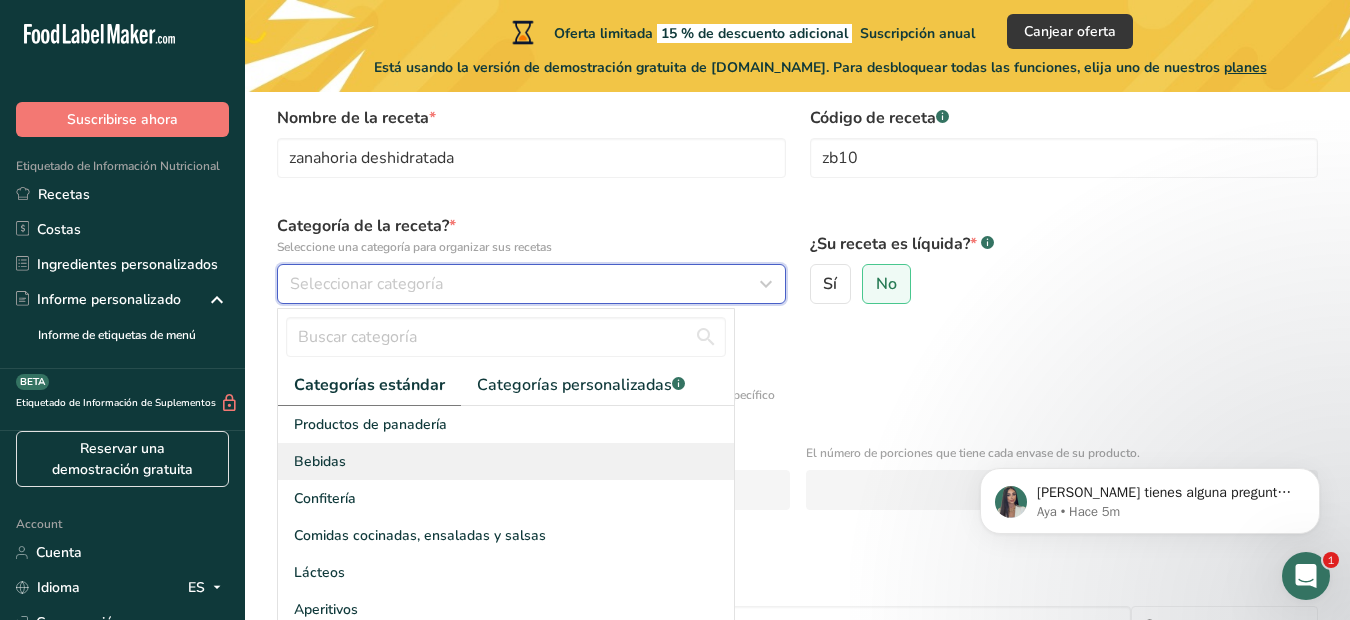 scroll, scrollTop: 191, scrollLeft: 0, axis: vertical 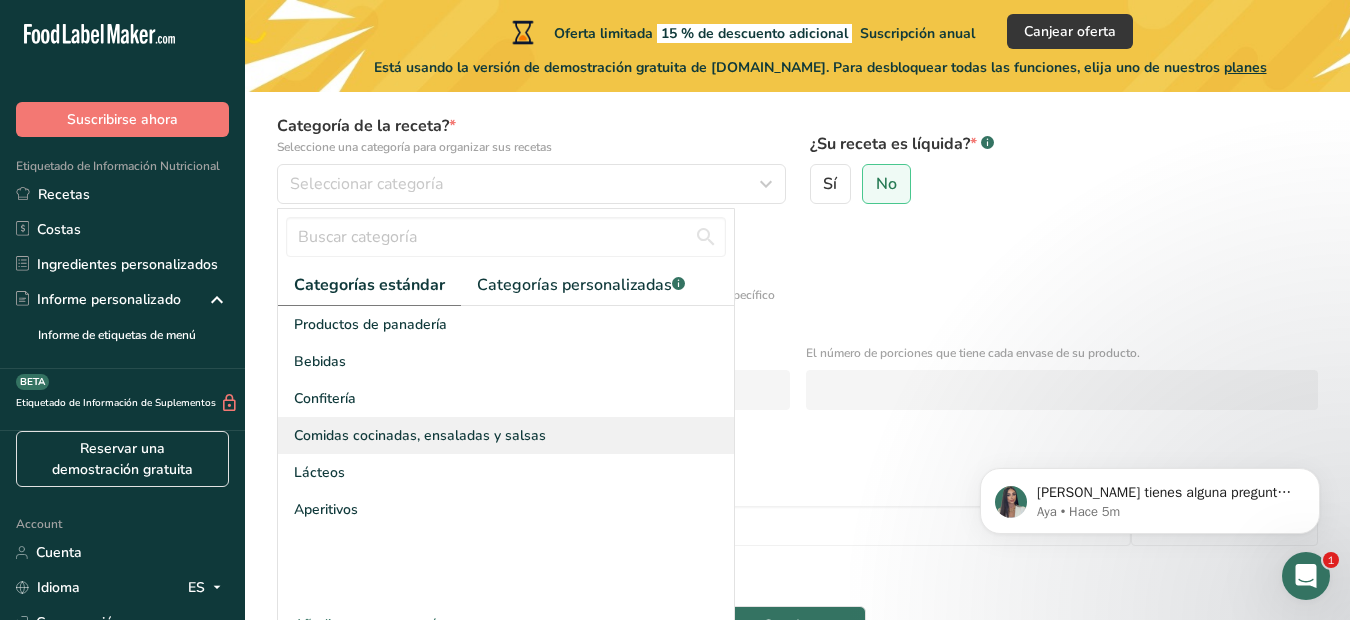 click on "Comidas cocinadas, ensaladas y salsas" at bounding box center [420, 435] 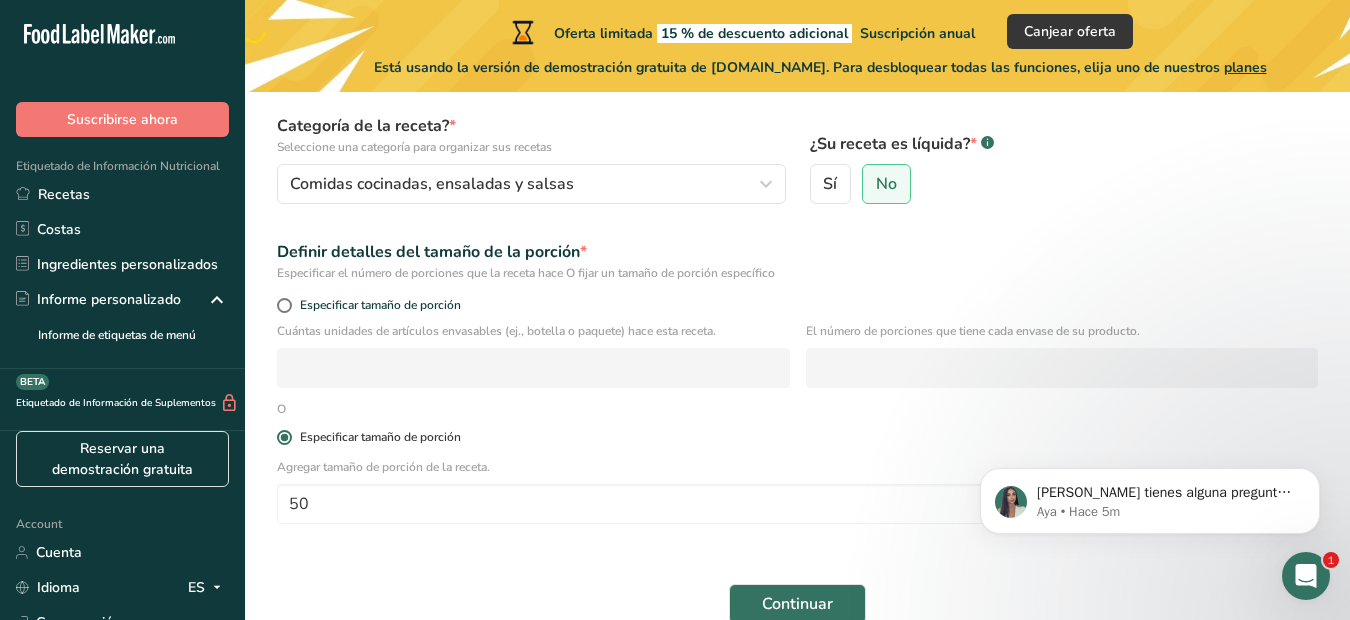 scroll, scrollTop: 291, scrollLeft: 0, axis: vertical 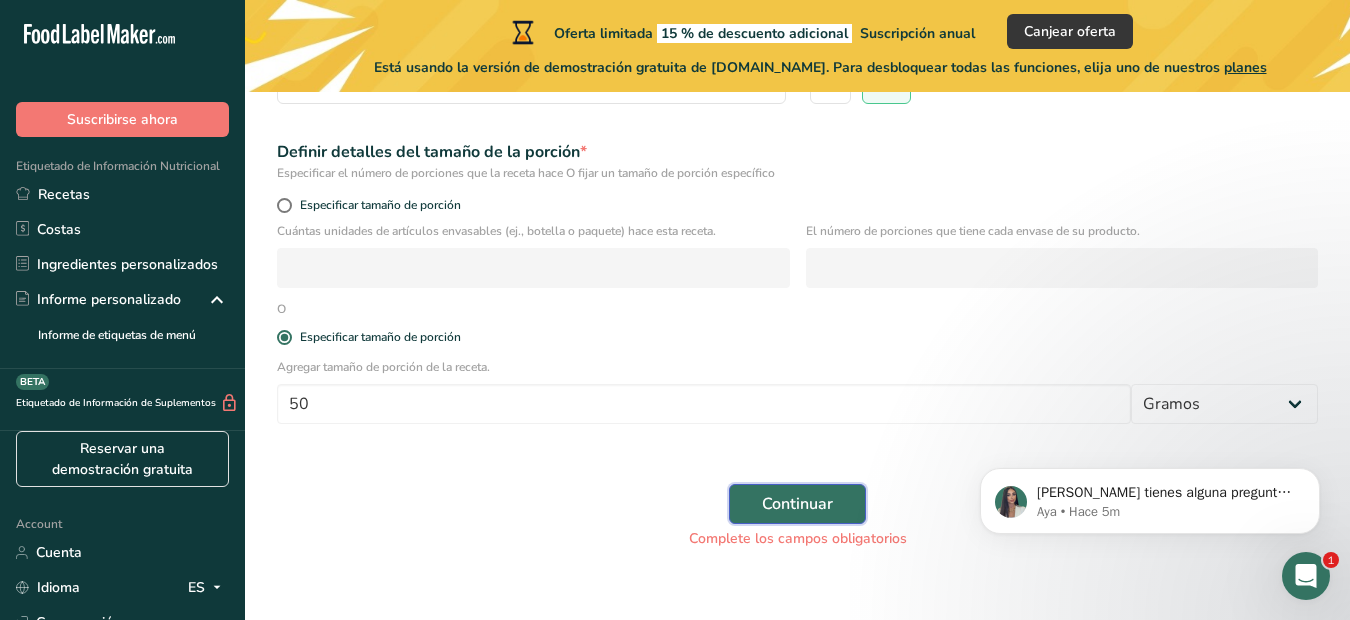 click on "Continuar" at bounding box center [797, 504] 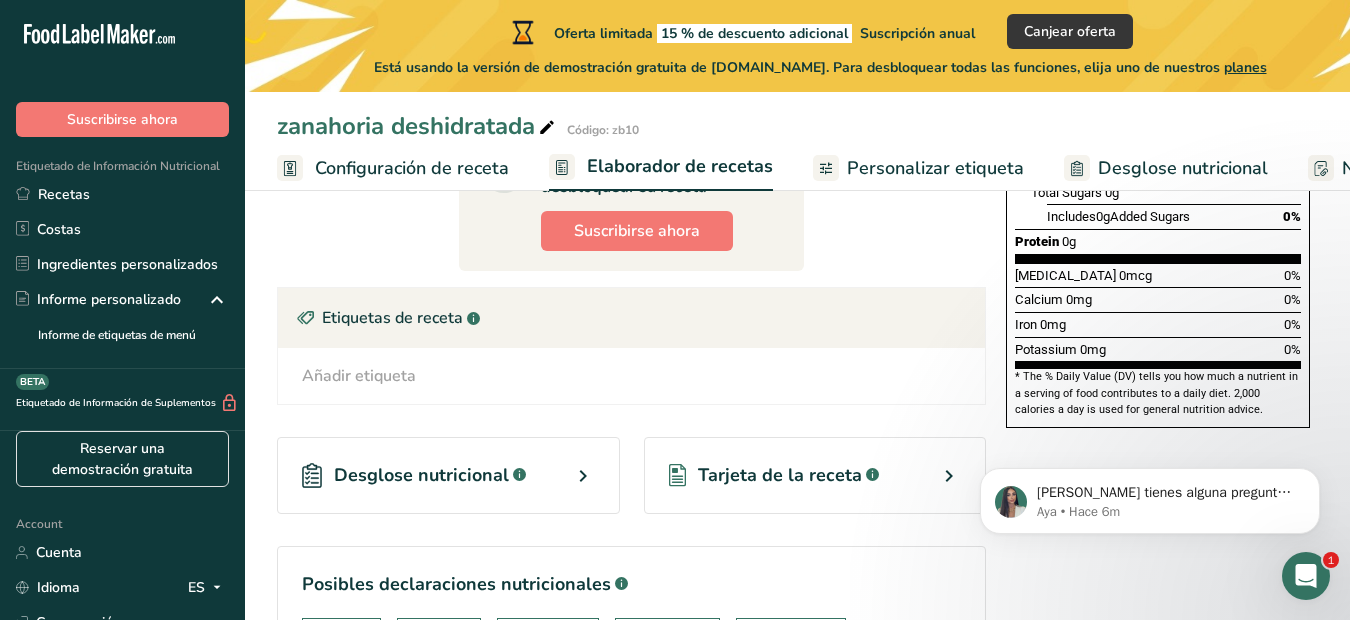 scroll, scrollTop: 600, scrollLeft: 0, axis: vertical 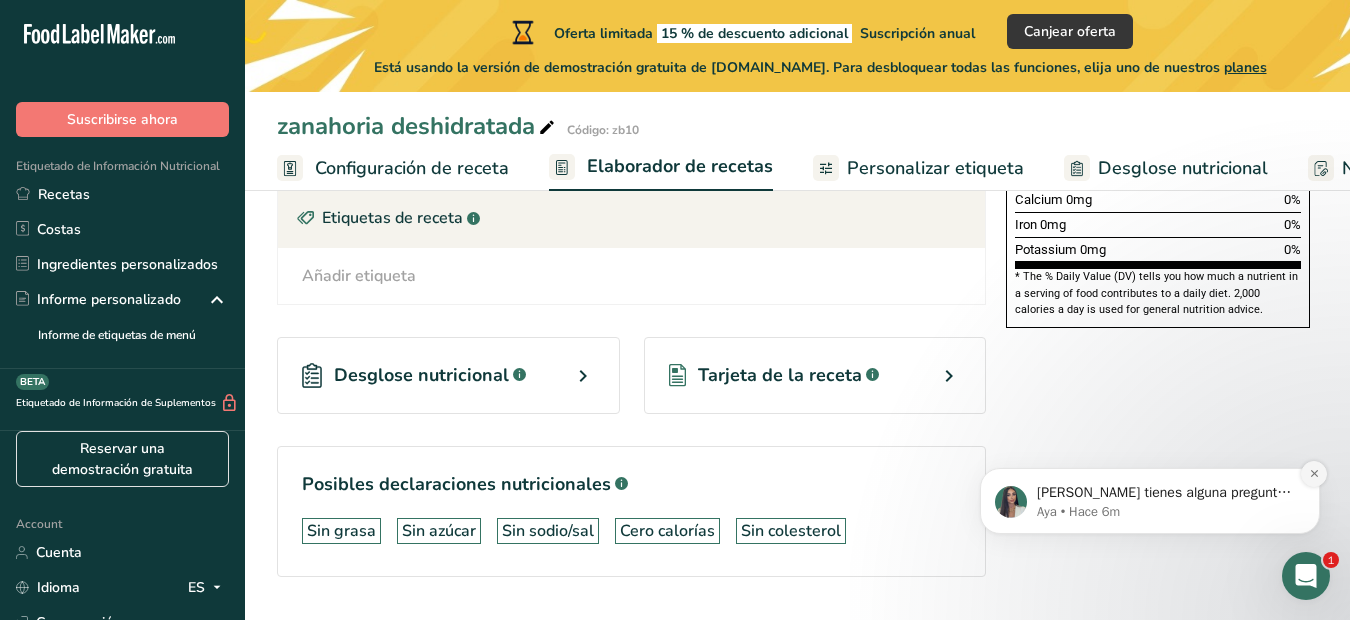 click at bounding box center (1314, 474) 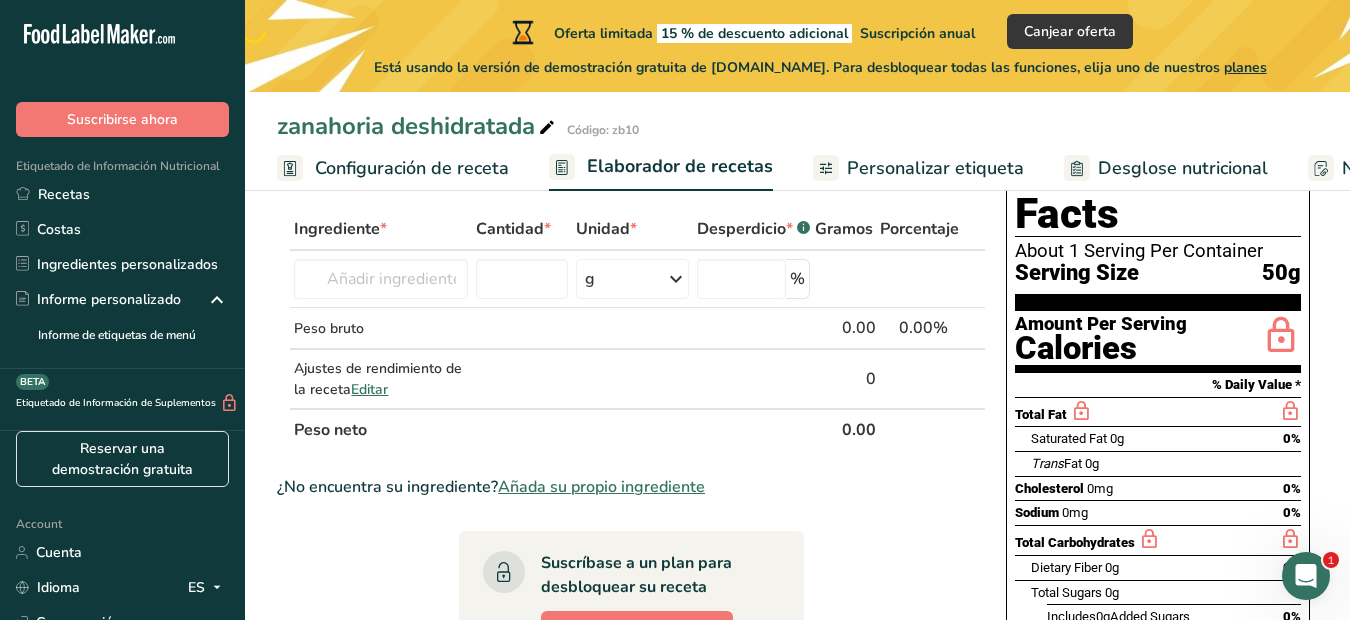 scroll, scrollTop: 0, scrollLeft: 0, axis: both 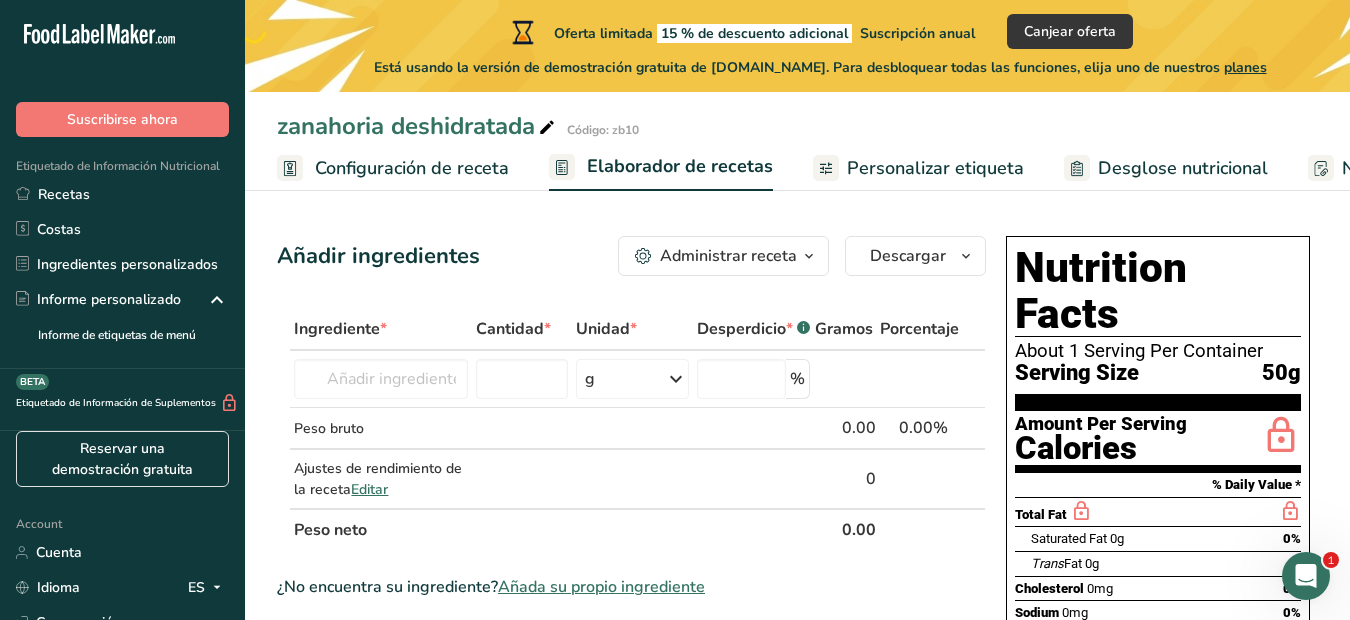 click on "Configuración de receta" at bounding box center [412, 168] 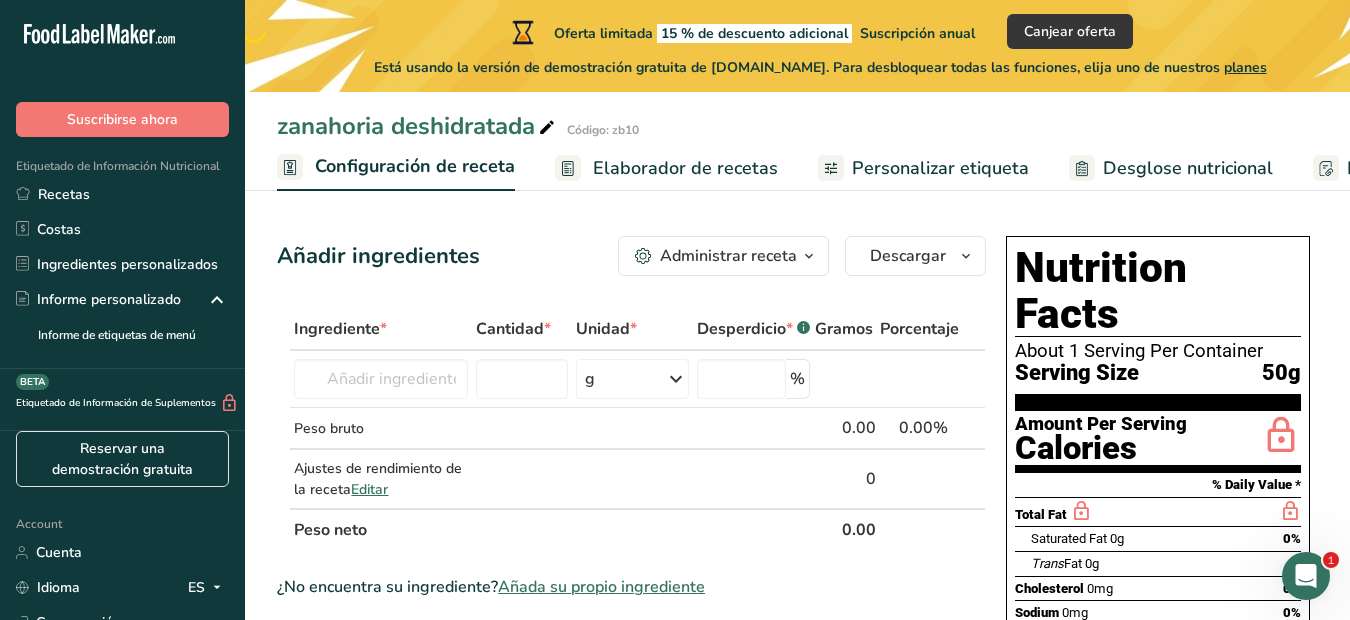scroll, scrollTop: 0, scrollLeft: 7, axis: horizontal 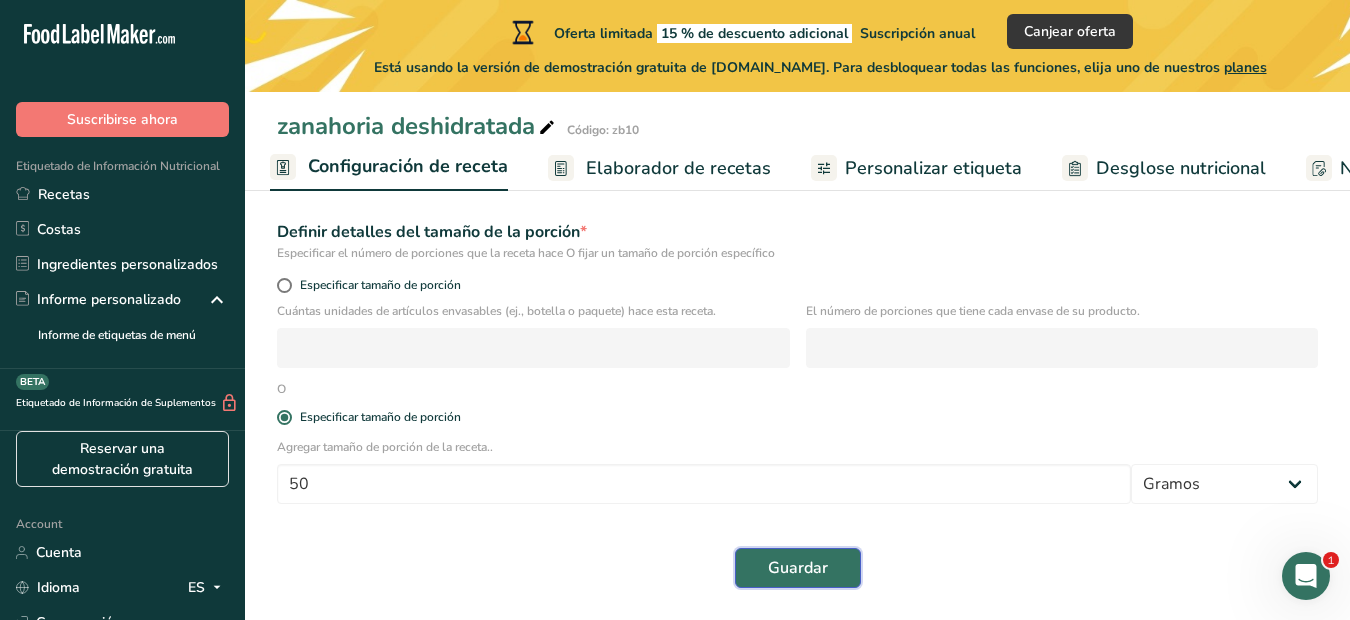 click on "Guardar" at bounding box center [798, 568] 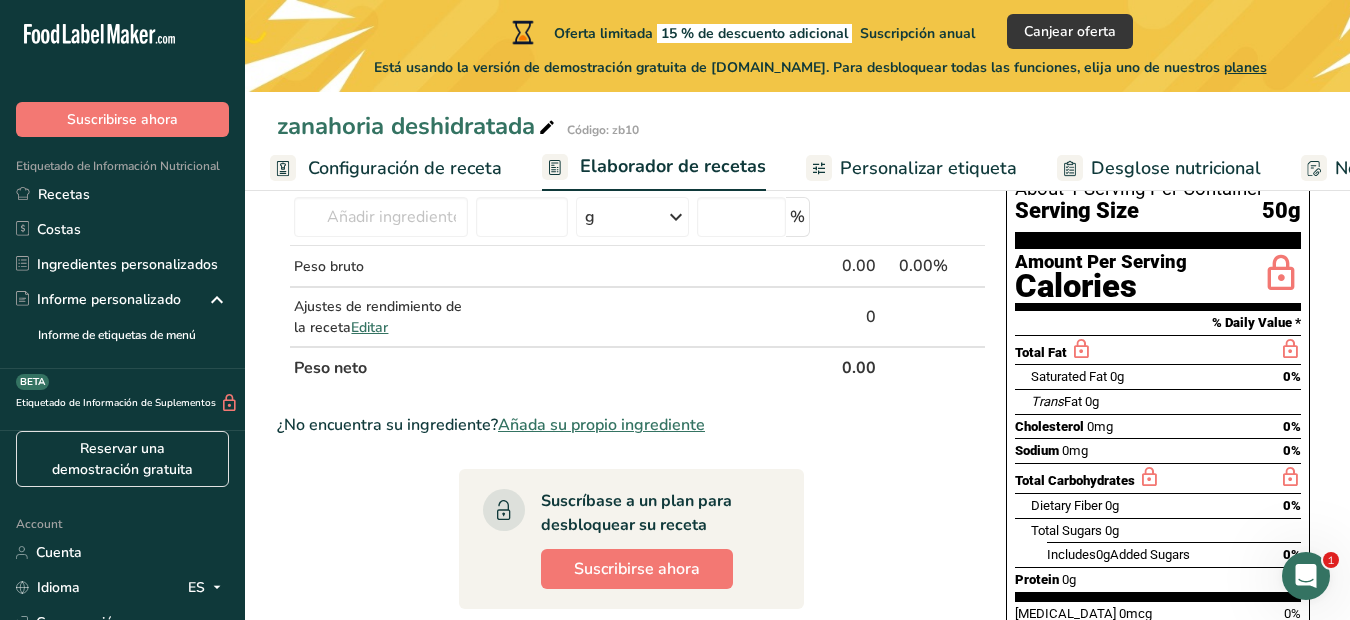 scroll, scrollTop: 0, scrollLeft: 0, axis: both 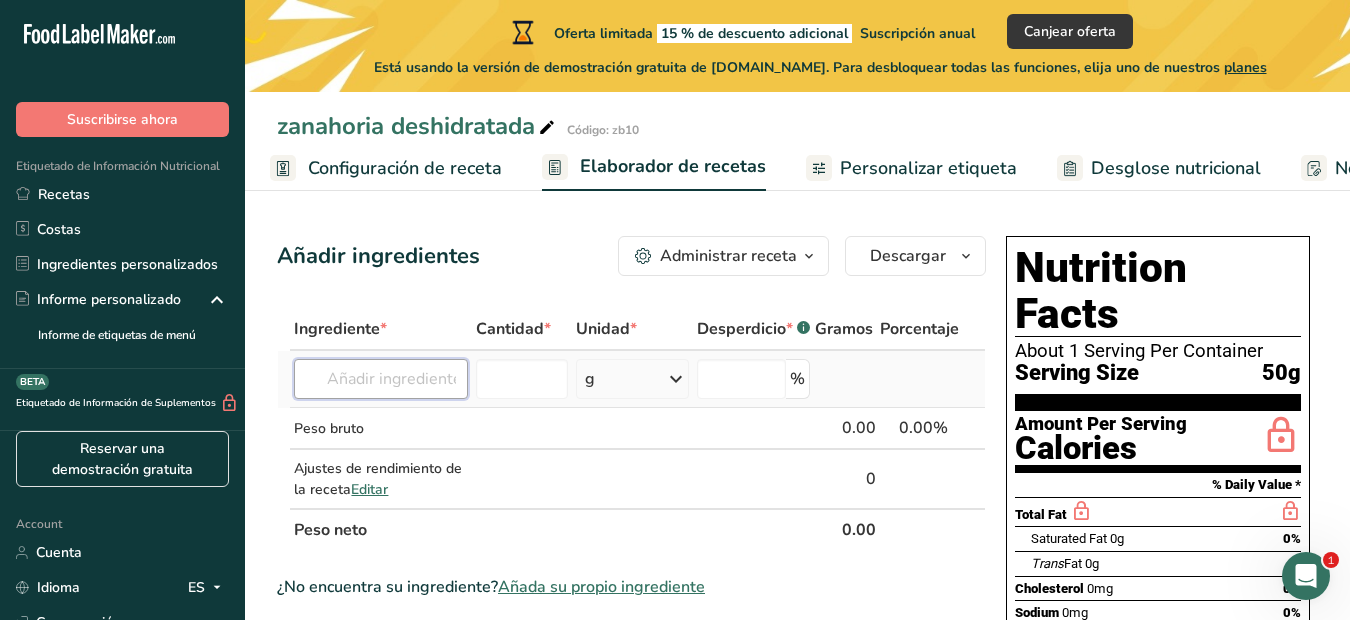 click at bounding box center (381, 379) 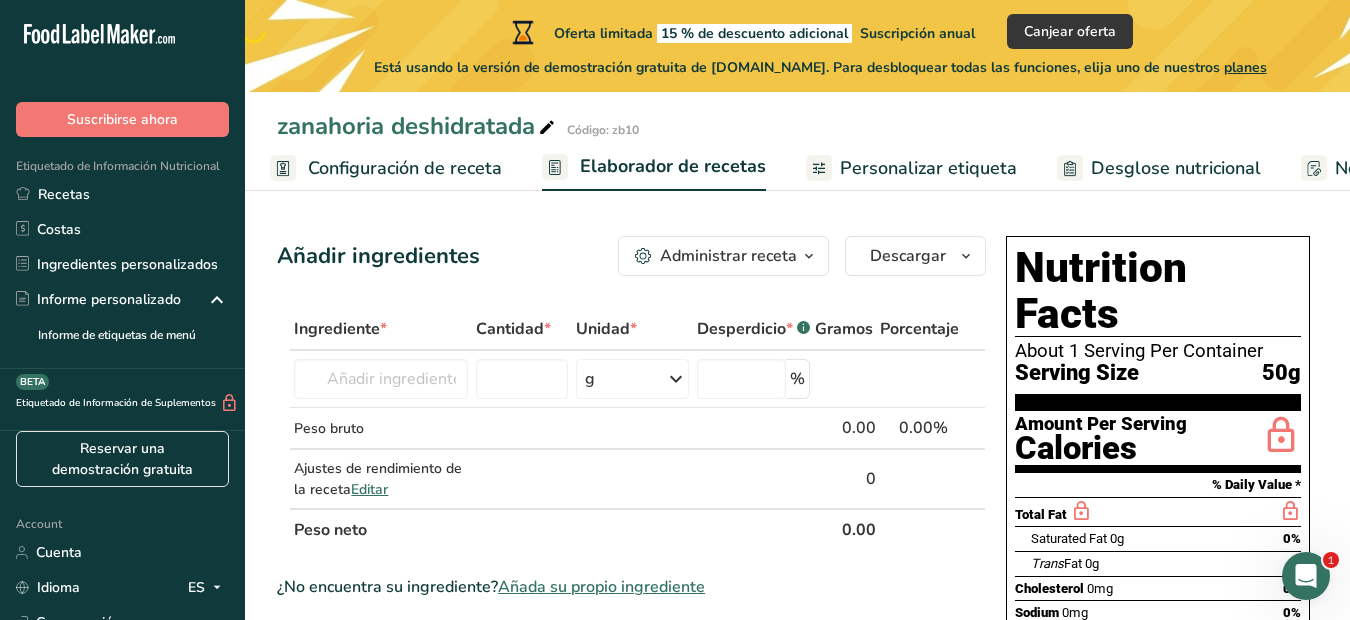 click on "Personalizar etiqueta" at bounding box center [928, 168] 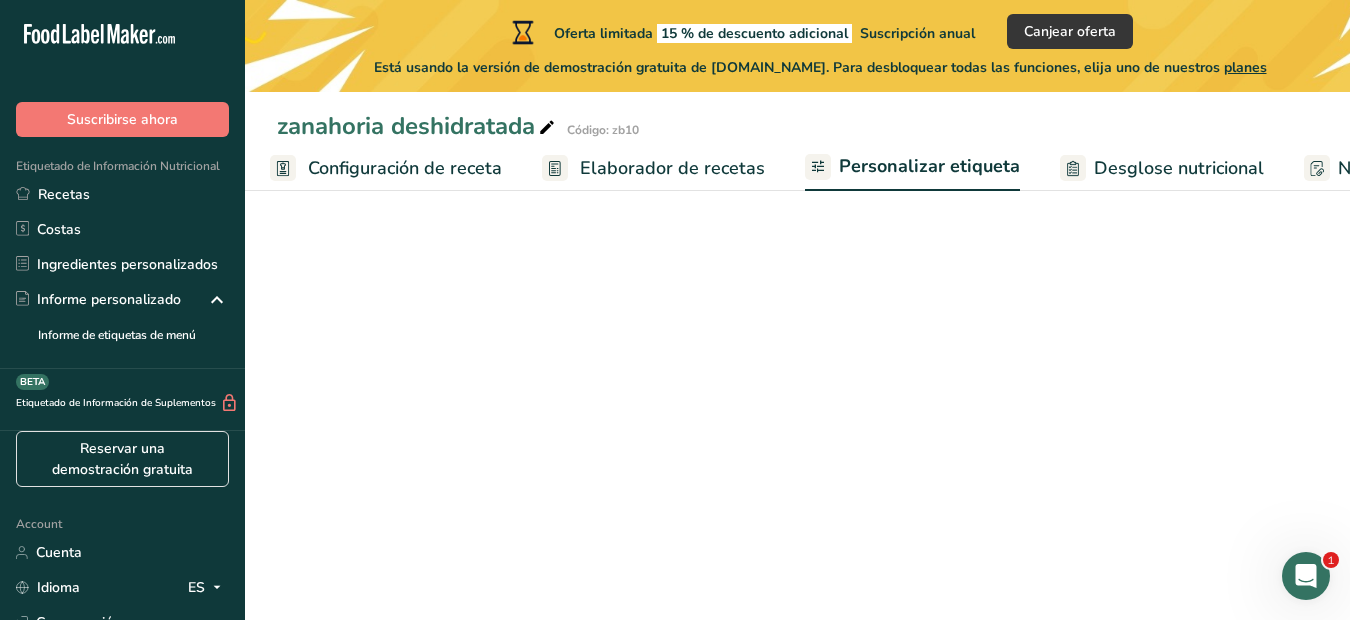 scroll, scrollTop: 0, scrollLeft: 412, axis: horizontal 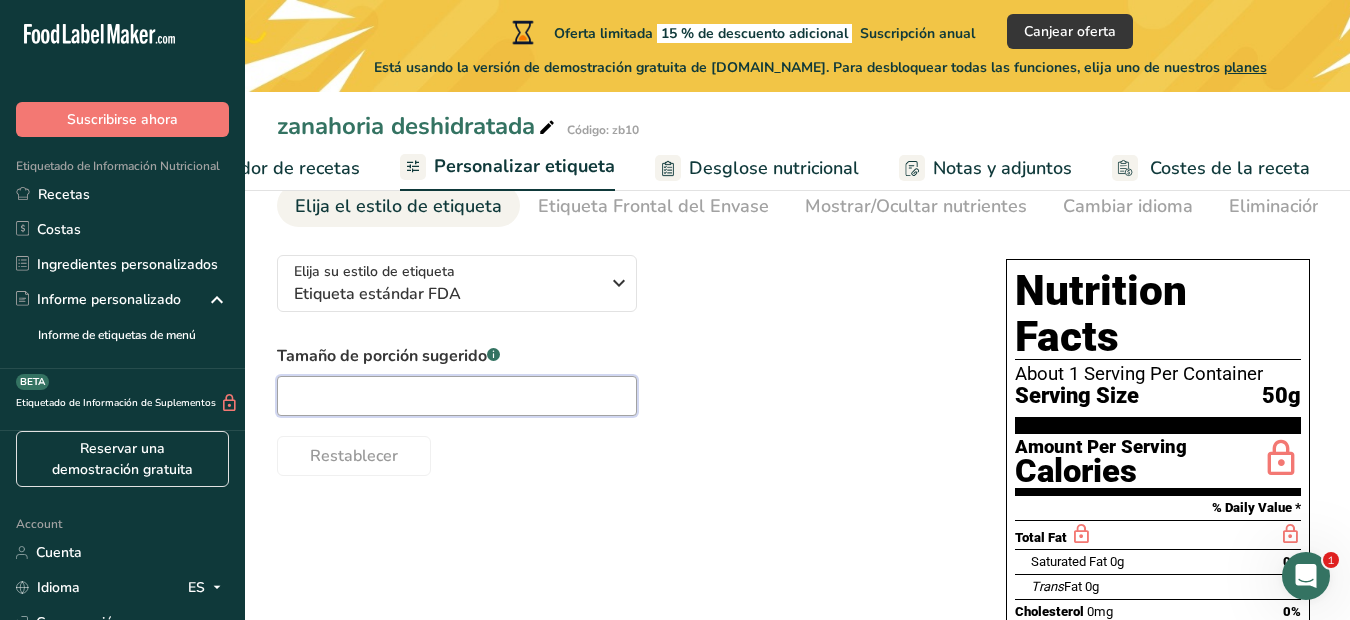 click at bounding box center [457, 396] 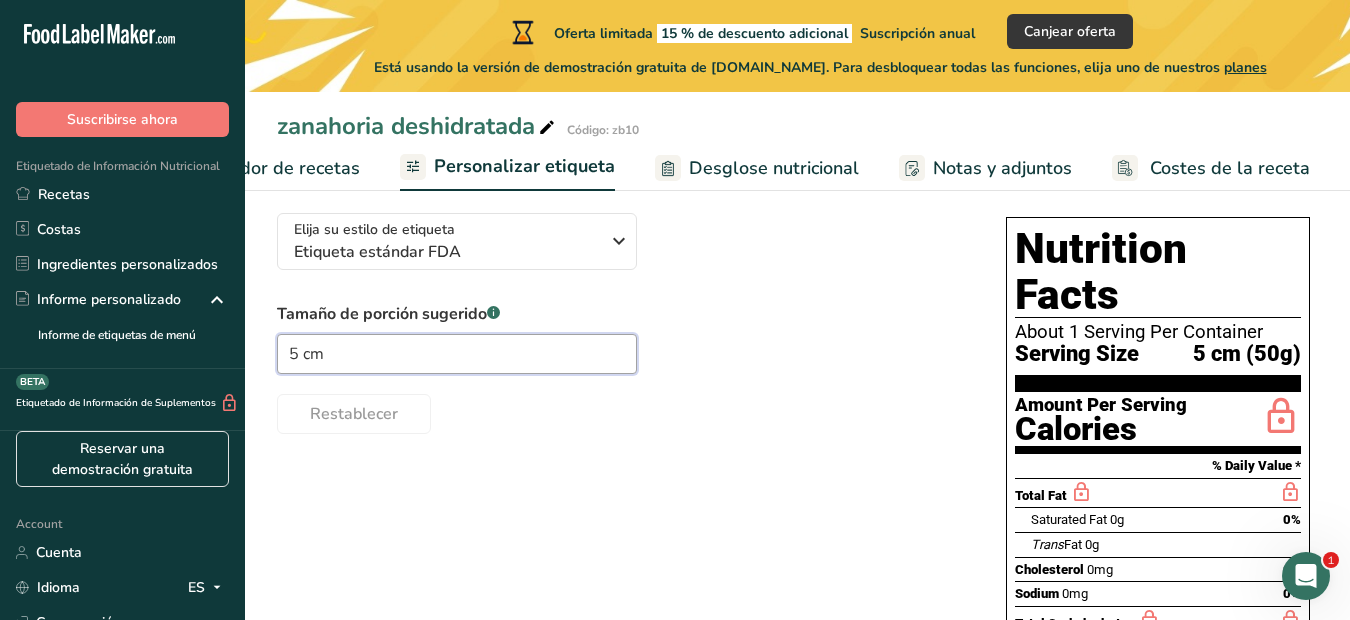 scroll, scrollTop: 0, scrollLeft: 0, axis: both 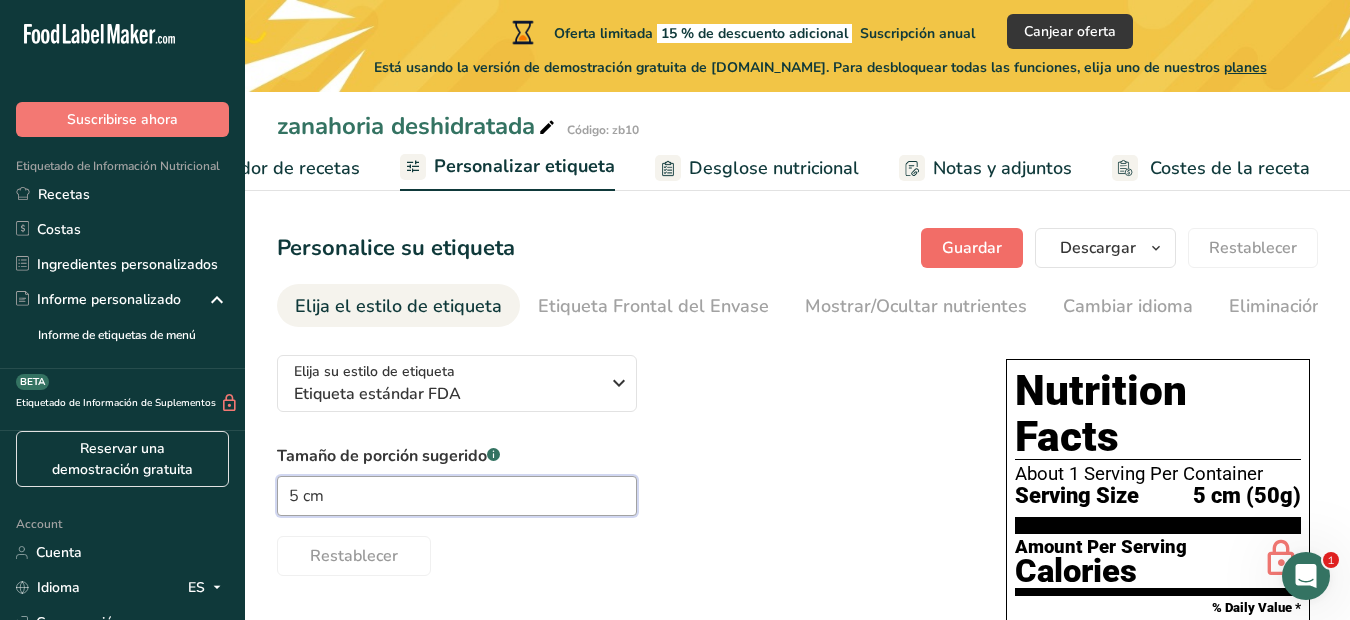 type on "5 cm" 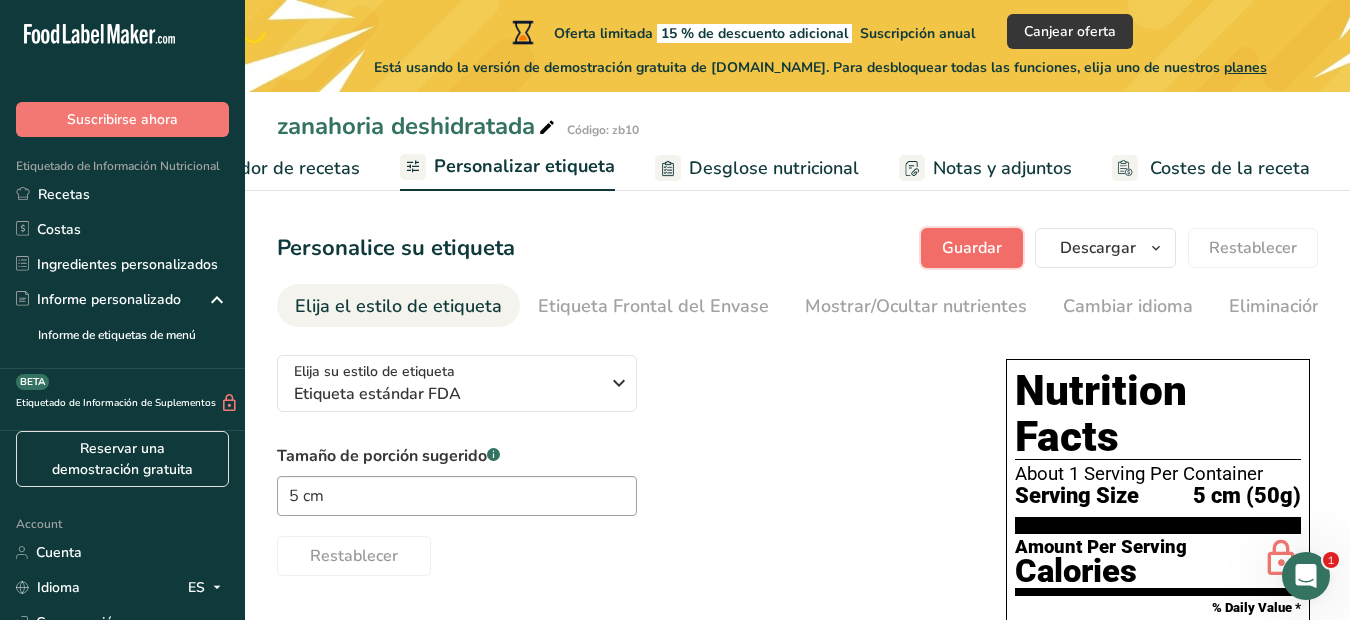 click on "Guardar" at bounding box center (972, 248) 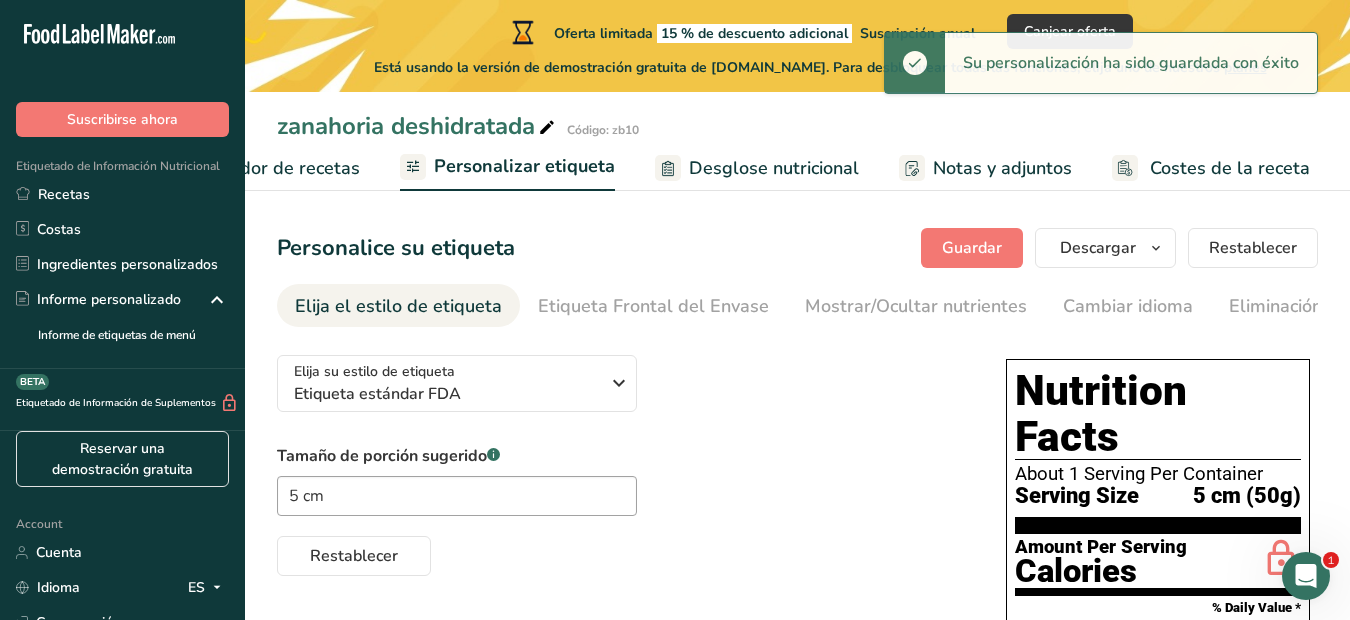 click on "Costes de la receta" at bounding box center [1230, 168] 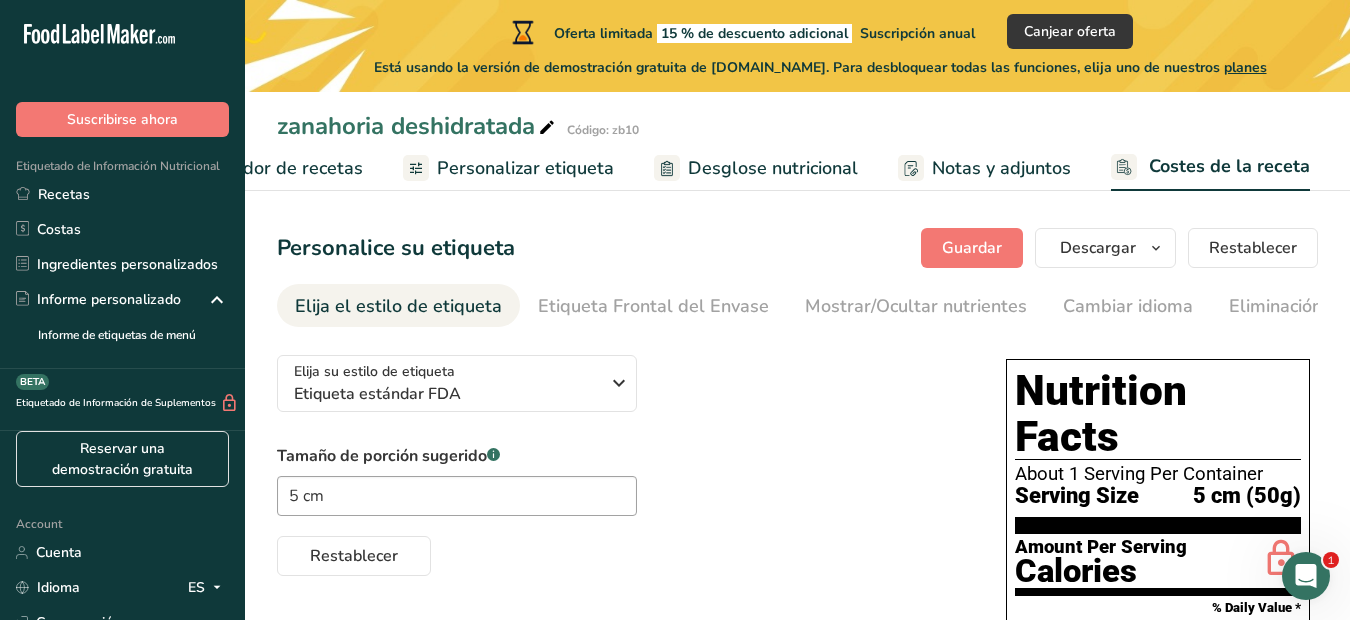 scroll, scrollTop: 0, scrollLeft: 409, axis: horizontal 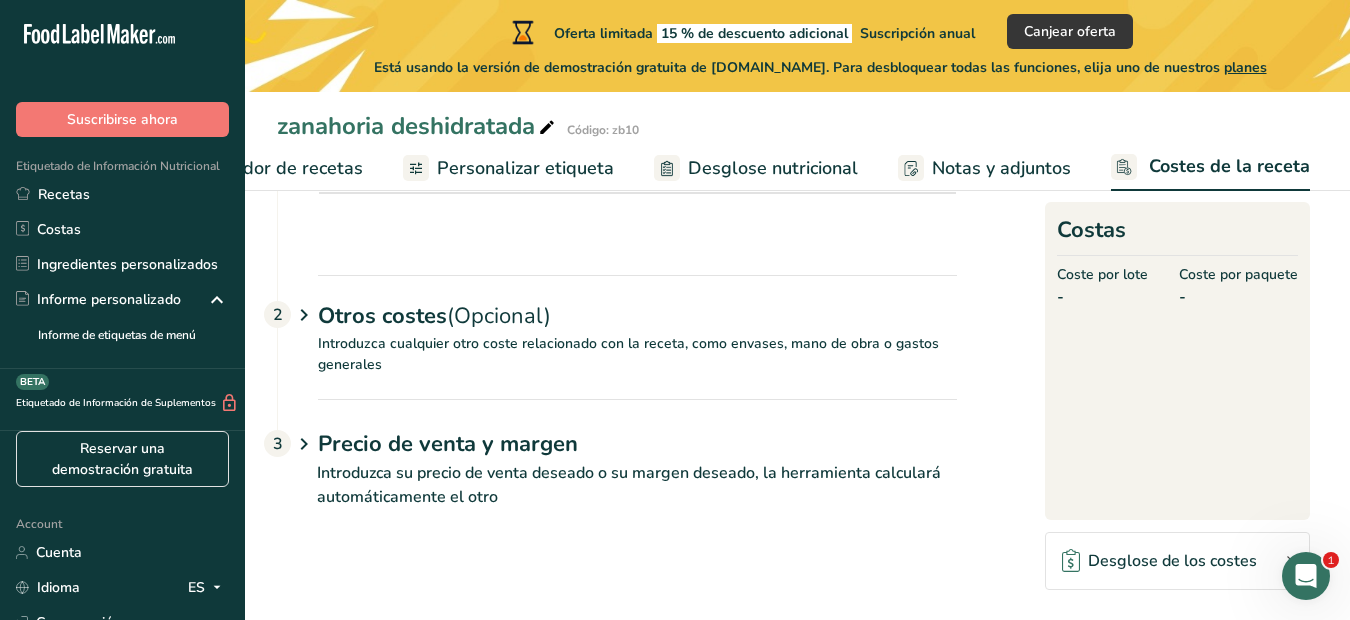 click on "Precio de venta y margen" at bounding box center [637, 444] 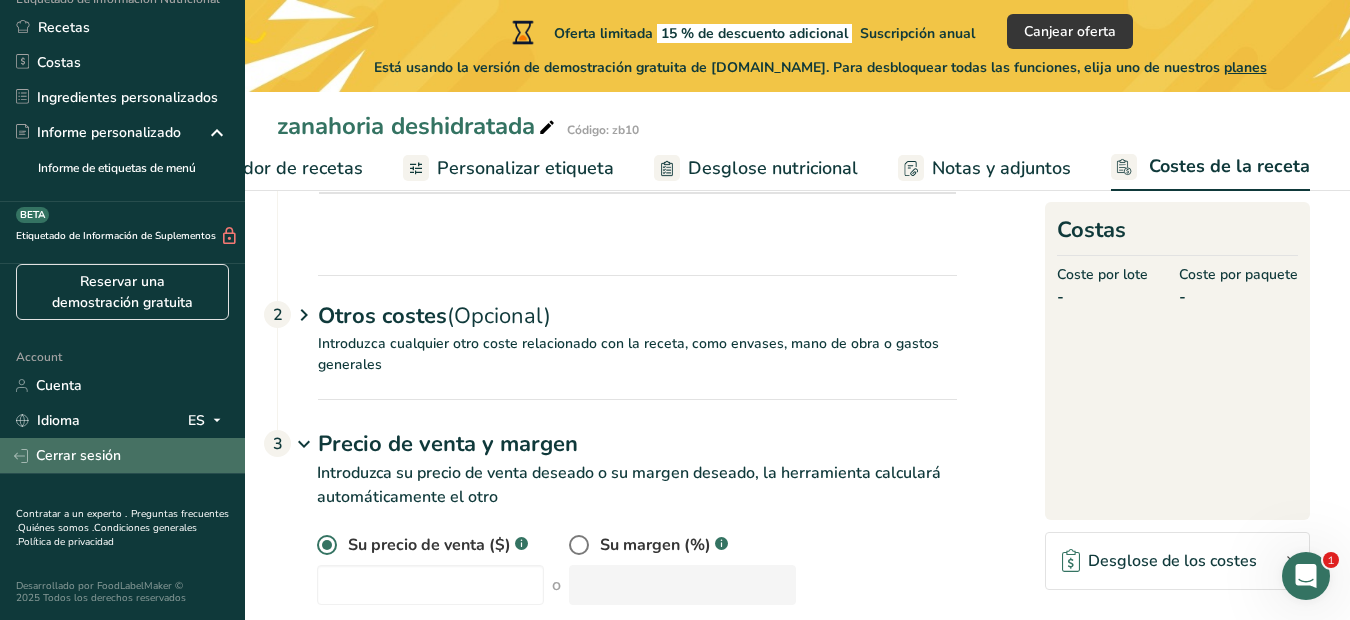 scroll, scrollTop: 0, scrollLeft: 0, axis: both 